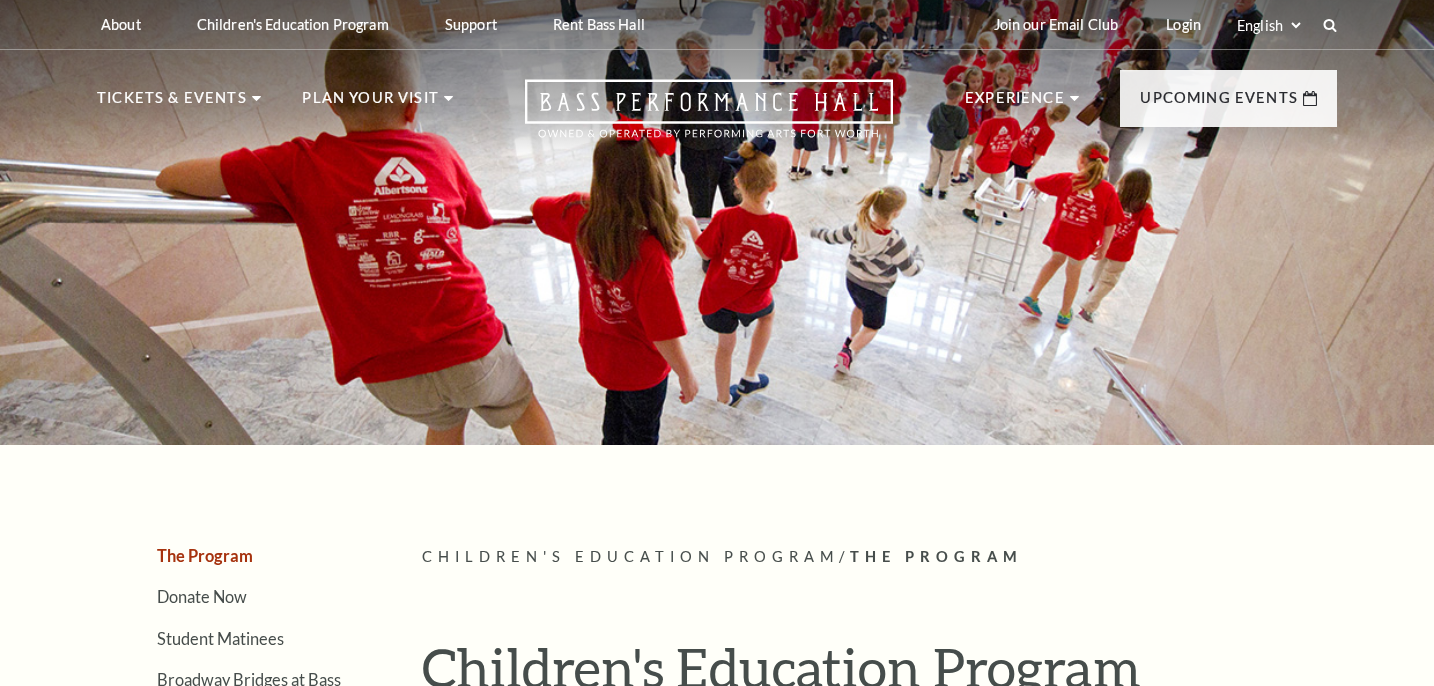 scroll, scrollTop: 0, scrollLeft: 0, axis: both 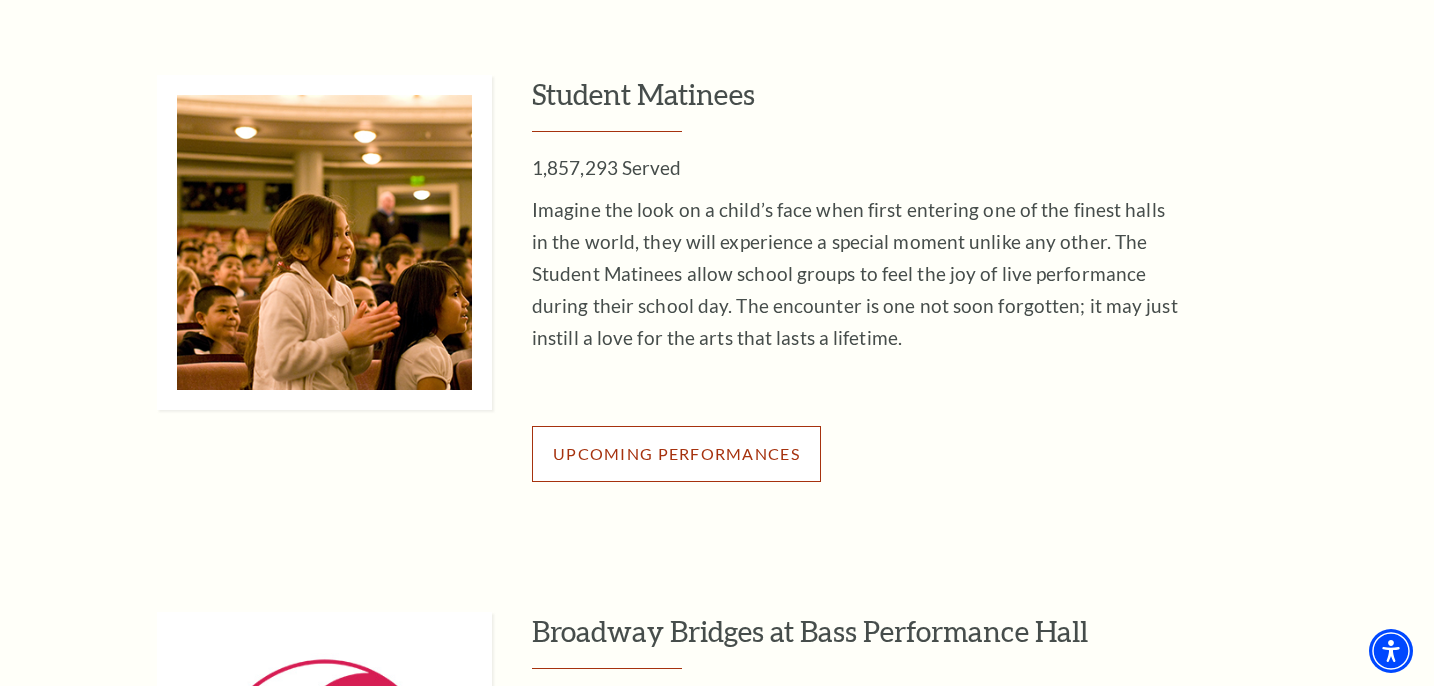 click on "Upcoming Performances" at bounding box center [676, 453] 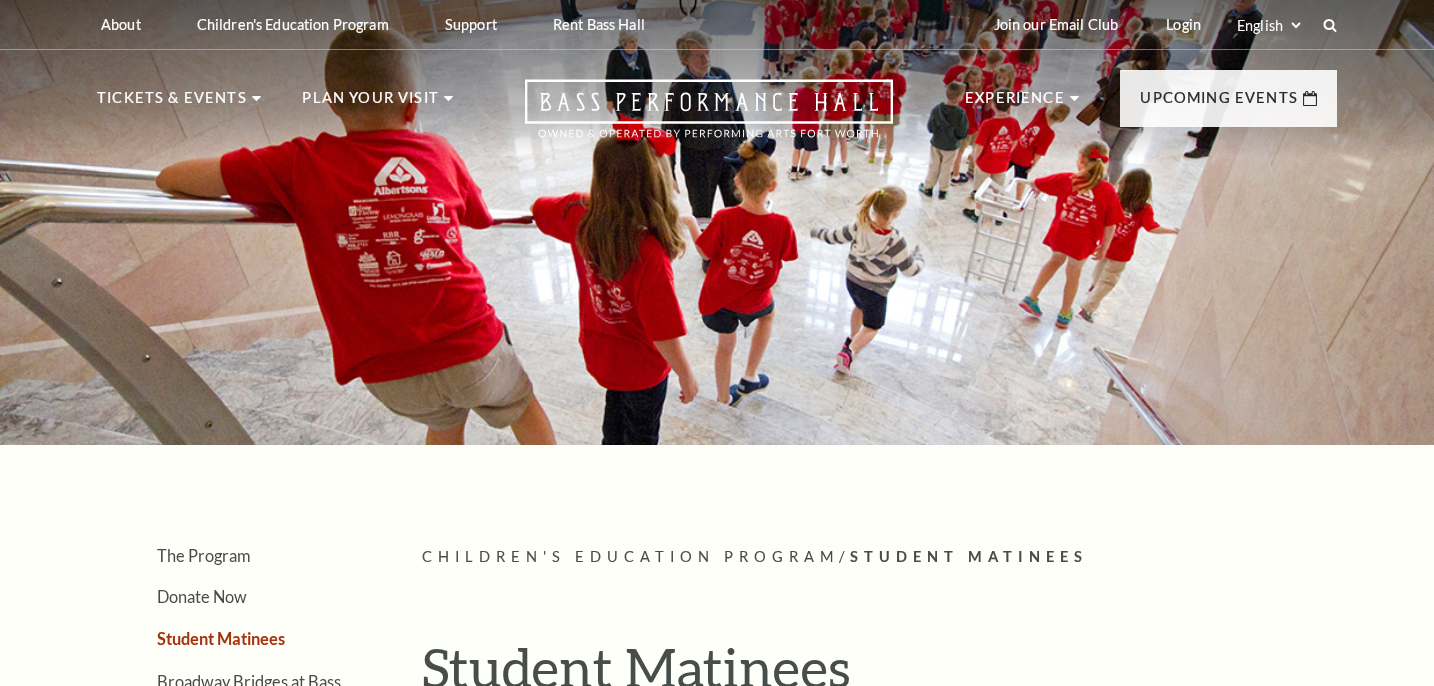 scroll, scrollTop: 0, scrollLeft: 0, axis: both 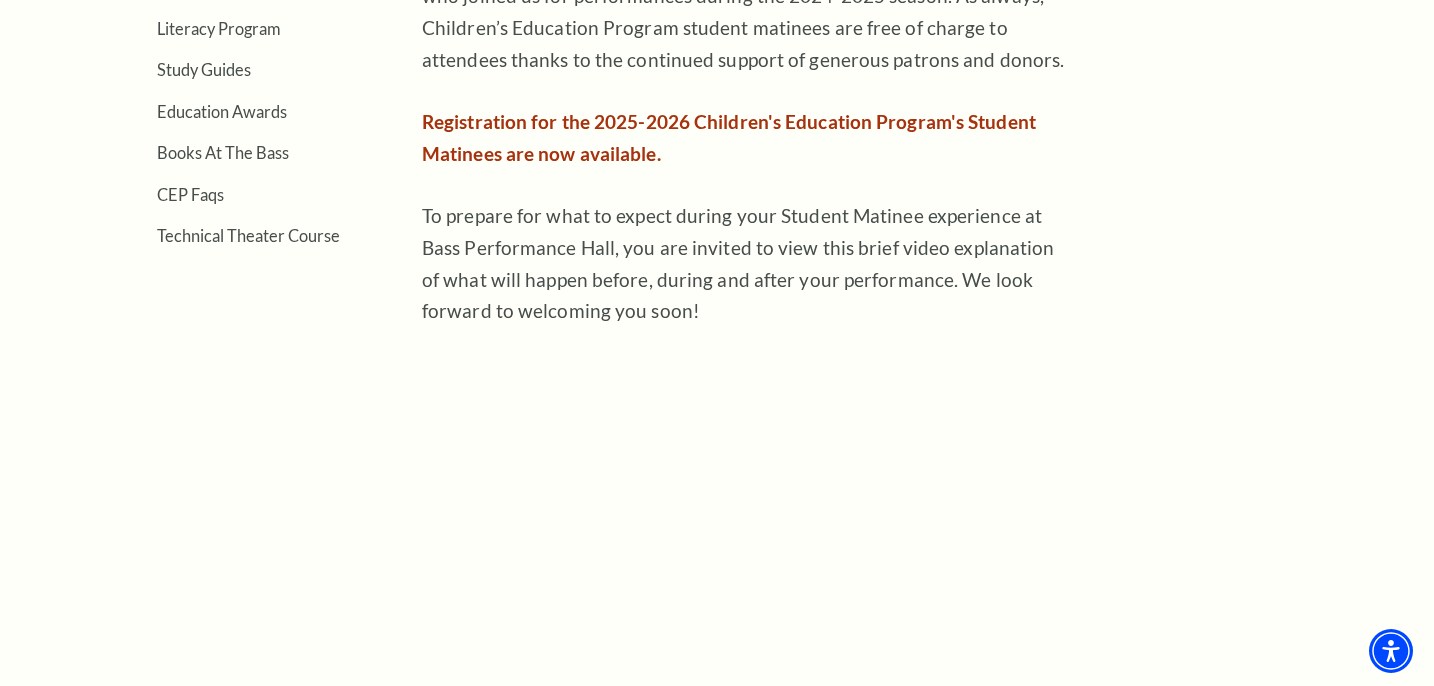 click on "Registration for the 2025-2026 Children's Education Program's Student Matinees are now available." at bounding box center [729, 137] 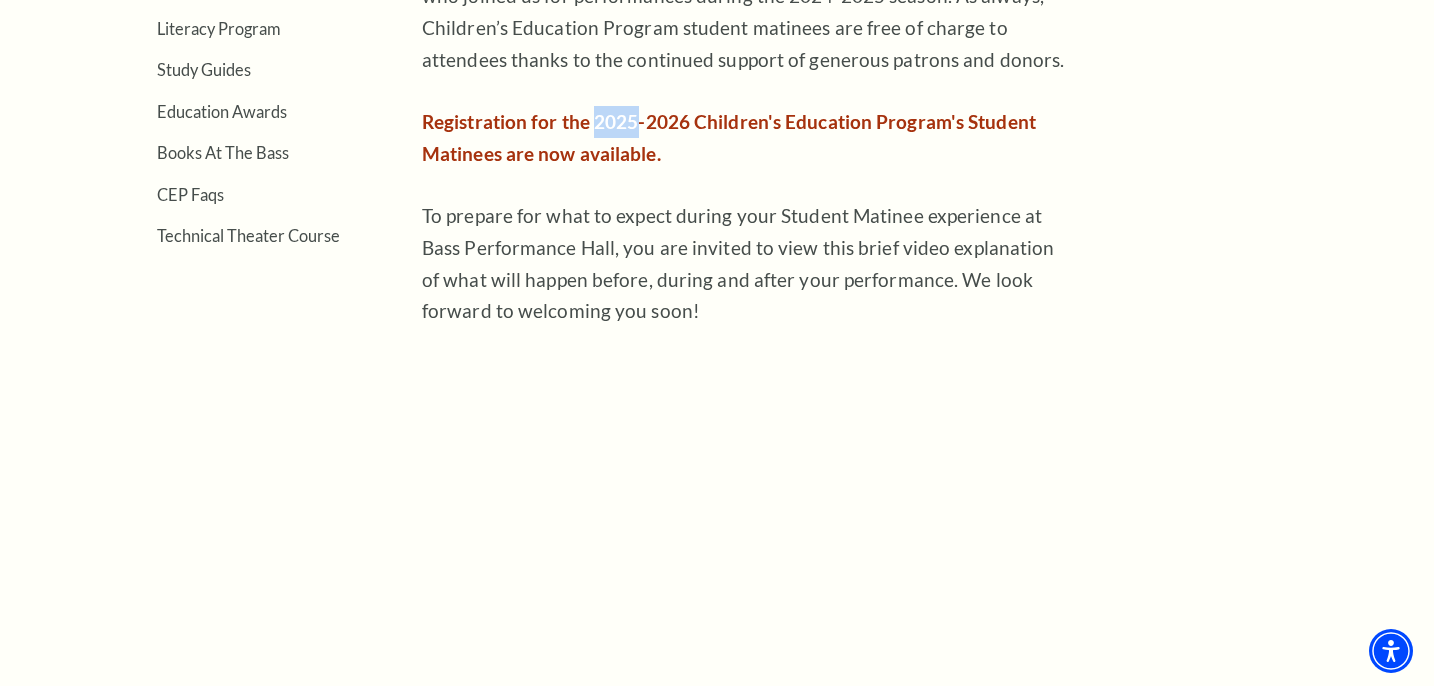 click on "Registration for the 2025-2026 Children's Education Program's Student Matinees are now available." at bounding box center (729, 137) 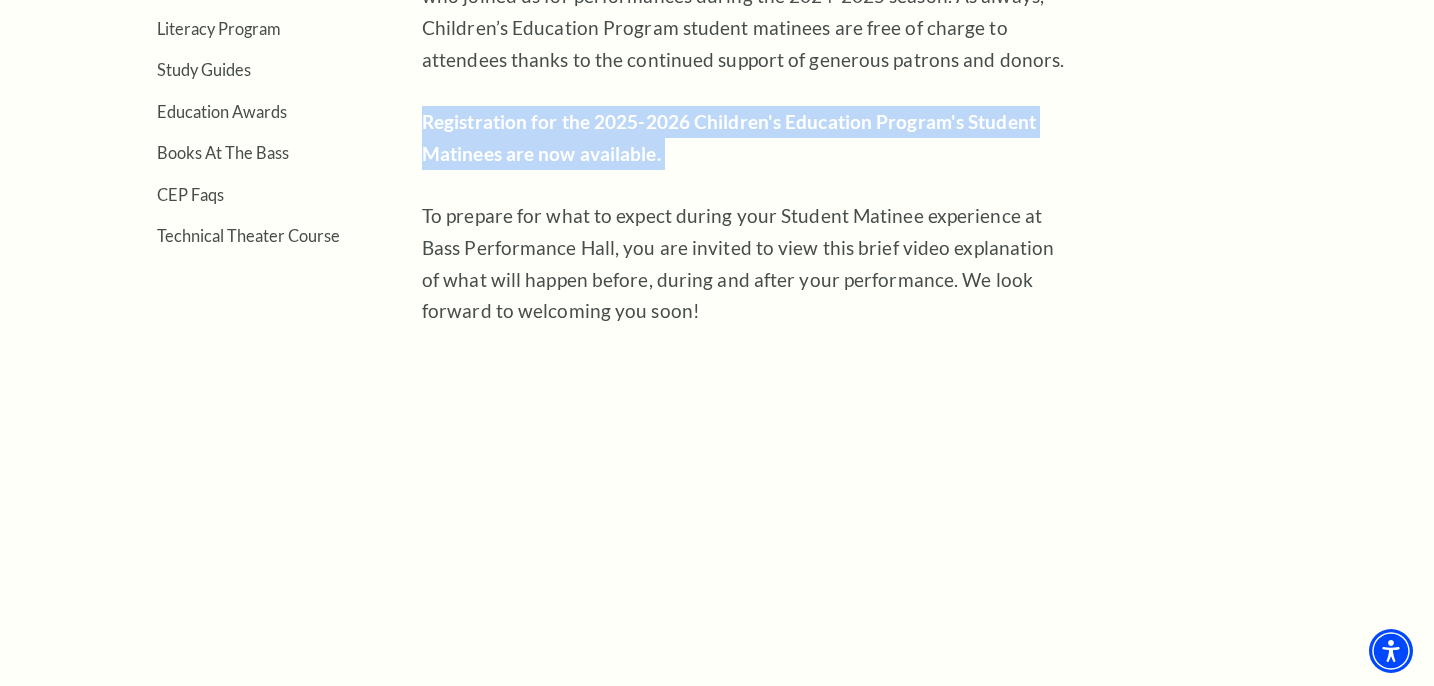 click on "Registration for the 2025-2026 Children's Education Program's Student Matinees are now available." at bounding box center [729, 137] 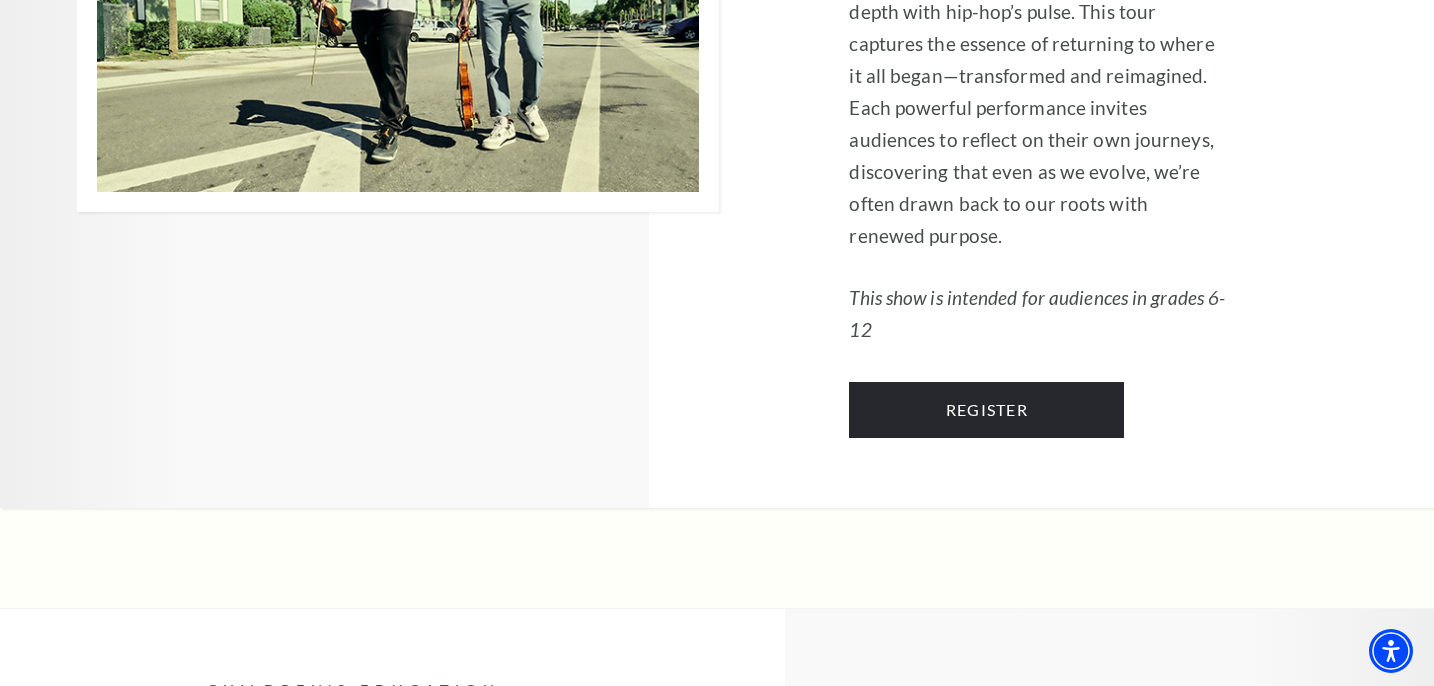 scroll, scrollTop: 5160, scrollLeft: 0, axis: vertical 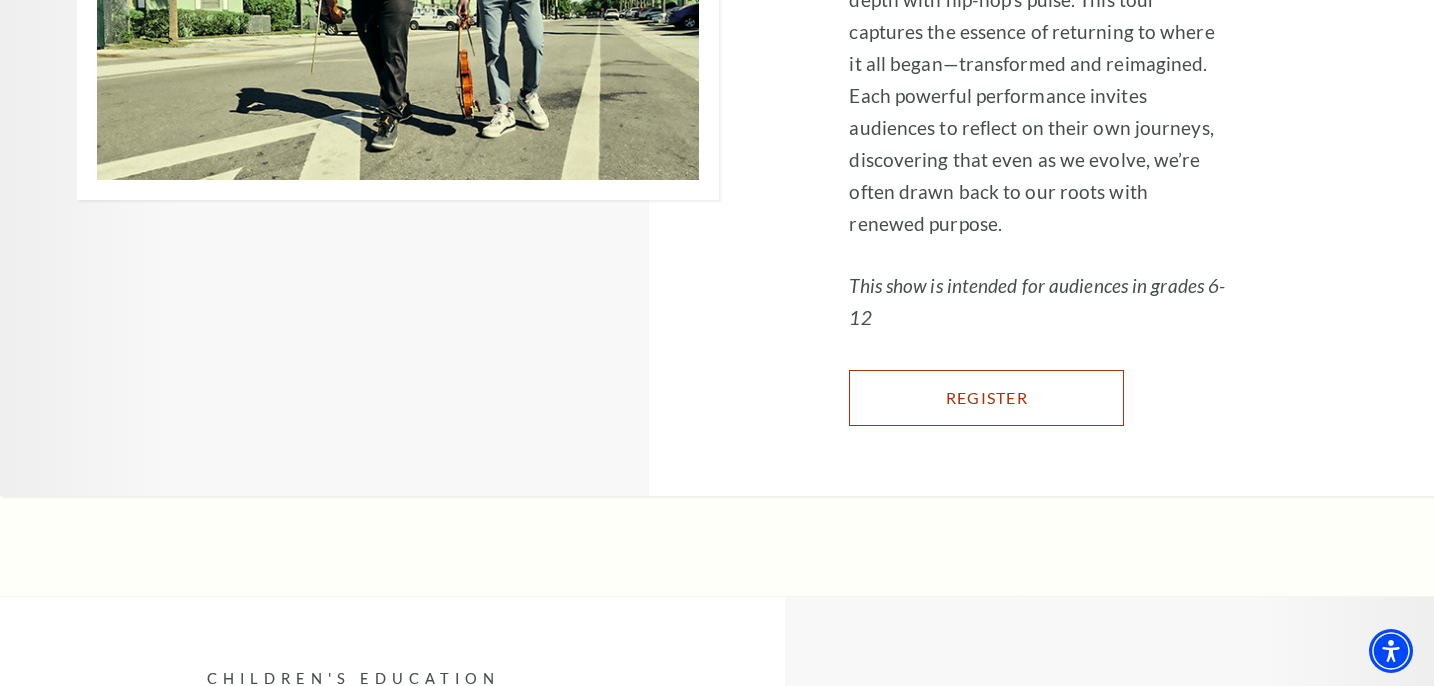 click on "Register" at bounding box center [957, -2419] 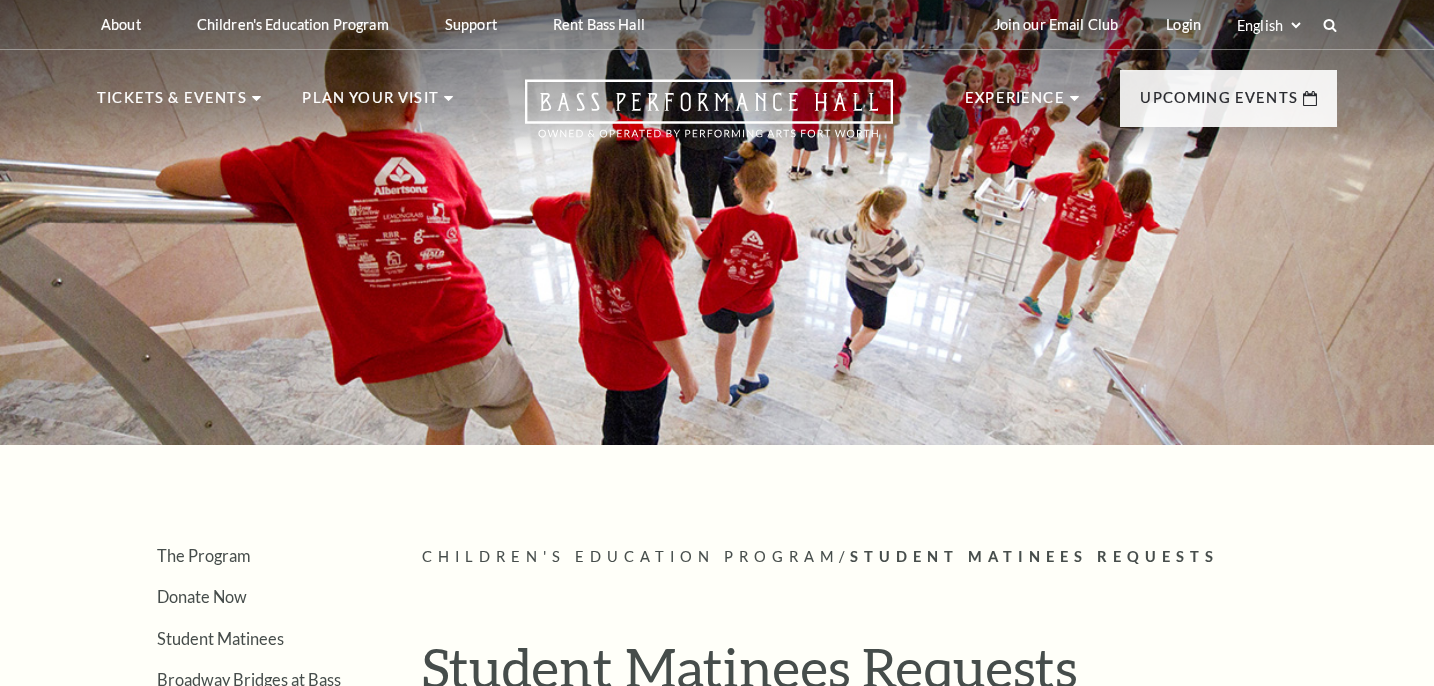 scroll, scrollTop: 0, scrollLeft: 0, axis: both 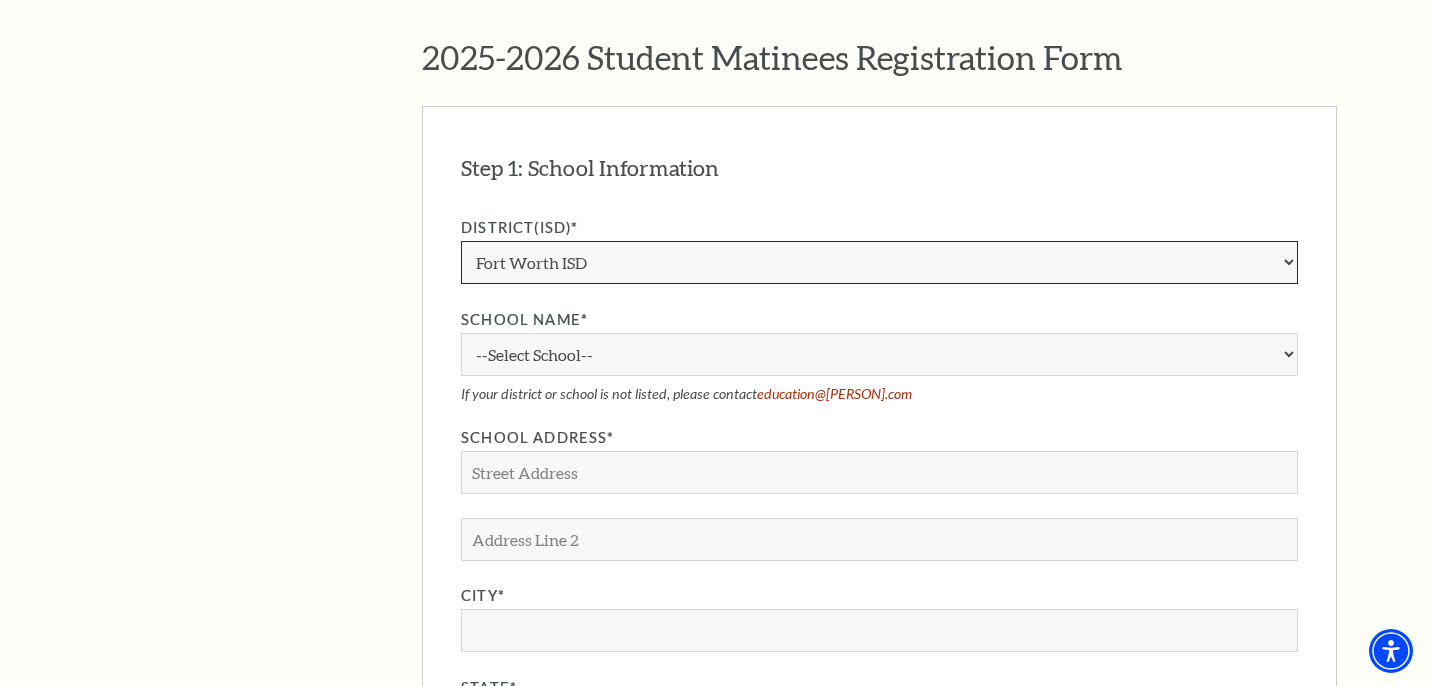click on "Aledo ISD
Alvarado ISD
Alvord ISD
Arlington ISD
Azle ISD
Bellevue ISD
Birdville ISD
Boyd ISD
Bridgeport ISD
Brock ISD
Brownsboro ISD
Burkburnett ISD
Burleson ISD
Castleberry ISD
Cedar Hill ISD
Charter
Chico ISD
Cleburne ISD
Comanche ISD
Coppell ISD
Crowley ISD
Dallas ISD
Decatur ISD
Denton ISD
DeSoto ISD
Duncanville ISD
Eagle Mountain-Saginaw ISD
Edgewood ISD
Era ISD
Everman ISD
Forestburg ISD
Fort Worth ISD
Frisco ISD
Garland ISD
Garner ISD
Godley ISD
Gordon ISD
Graford ISD
Graham ISD
Granbury ISD
Grand Prairie ISD
Grapevine-Colleyville ISD
Hallsville ISD
HEB ISD
Homeschool
Hooks ISD
Irving ISD
Jacksboro ISD
Joshua ISD
Keene ISD
Keller ISD
Kennedale ISD
Krum ISD
Lake Worth ISD
Lancaster ISD
Lewisville ISD
Lingleville ISD
Lipan ISD
Mansfield ISD
Memphis ISD
Mesquite ISD
Midlothian ISD
Millsap ISD
Mineral Wells ISD
Morgan ISD
Northwest ISD" at bounding box center (879, 262) 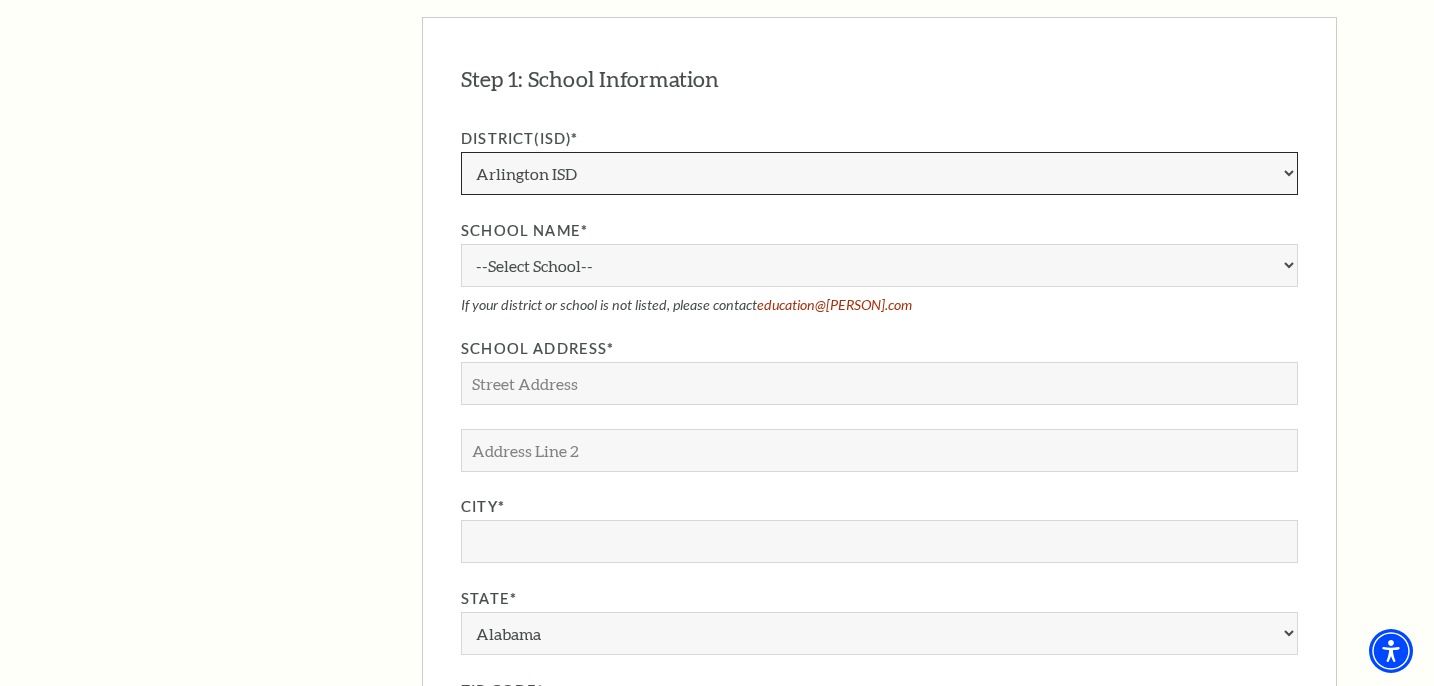 scroll, scrollTop: 1601, scrollLeft: 0, axis: vertical 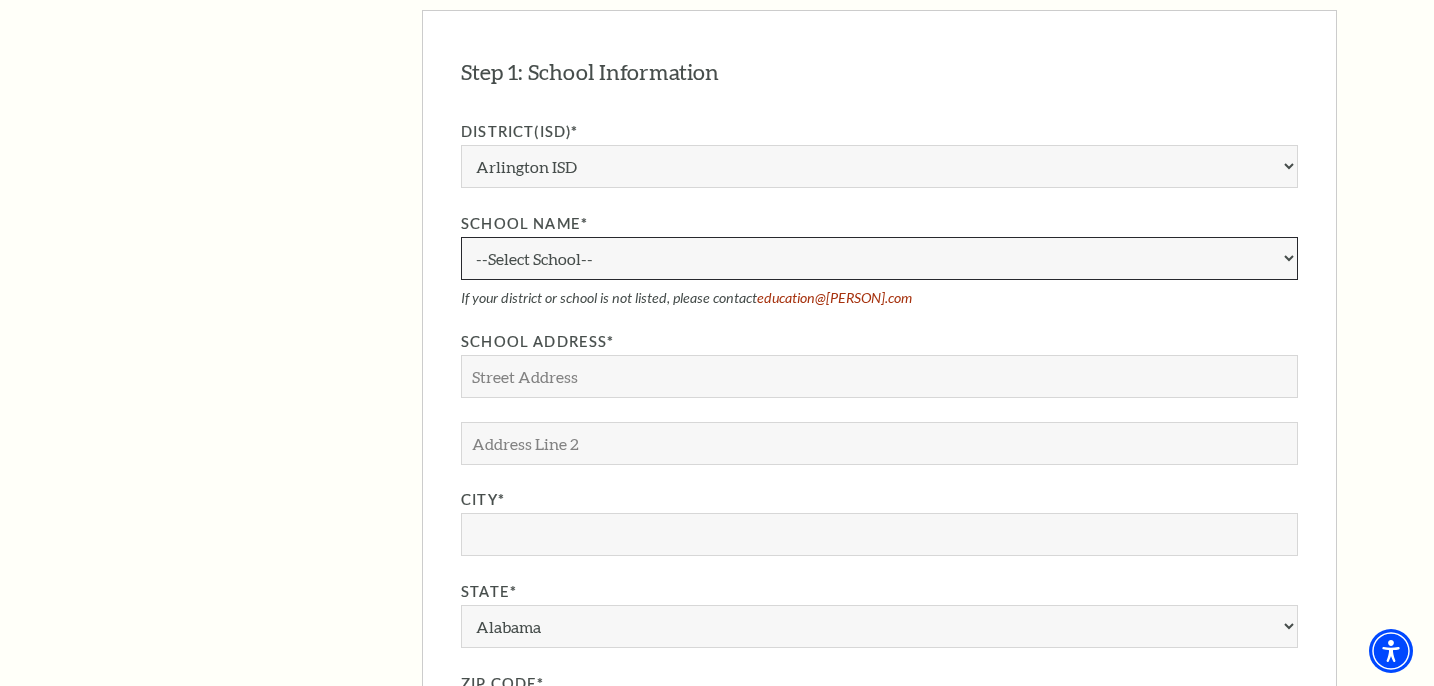 click on "--Select School-- [PERSON] Elementary School [PERSON] Elementary School [PERSON] Elementary School [PERSON] High School [PERSON] Elementary School [PERSON] Elementary School [PERSON] Elementary School [PERSON] Junior High School [PERSON] Junior High School [PERSON] Elementary School [PERSON] Elementary School [PERSON] Elementary School [PERSON] Elementary School [PERSON] Elementary School [PERSON] Elementary School [PERSON] Elementary School [PERSON] Junior High School [PERSON] Elementary School [PERSON] Elementary School [PERSON] Elementary School [PERSON] Elementary School [PERSON] Elementary School [PERSON] Junior High School [PERSON] Elementary School [PERSON] Elementary School [PERSON] Elementary School [PERSON] Elementary School [PERSON] Elementary School [PERSON] Elementary School [PERSON] Junior High School [PERSON] Elementary School [PERSON] Elementary School [PERSON] Elementary School [PERSON] Elementary School [PERSON] Elementary School [PERSON] Junior High School [PERSON] High School [PERSON] Center" at bounding box center (879, 258) 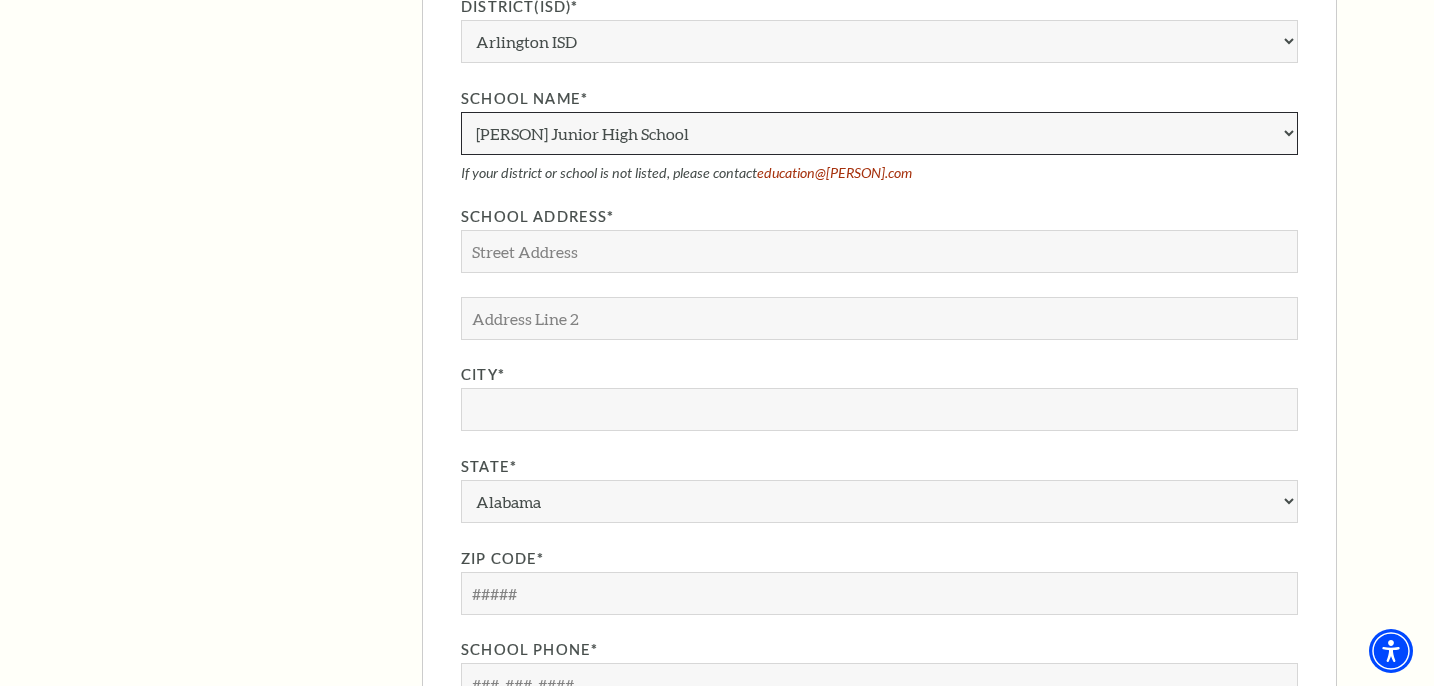 scroll, scrollTop: 1728, scrollLeft: 0, axis: vertical 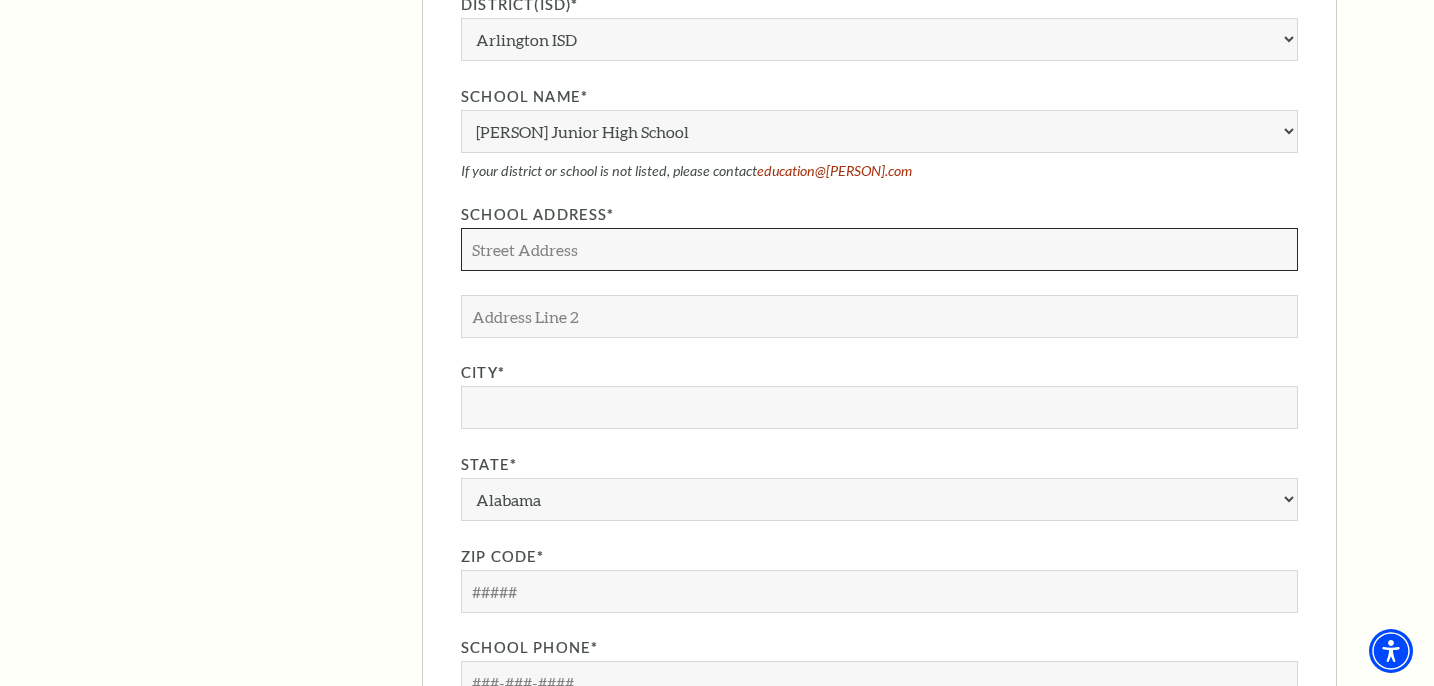 click on "School Address*" at bounding box center [879, 249] 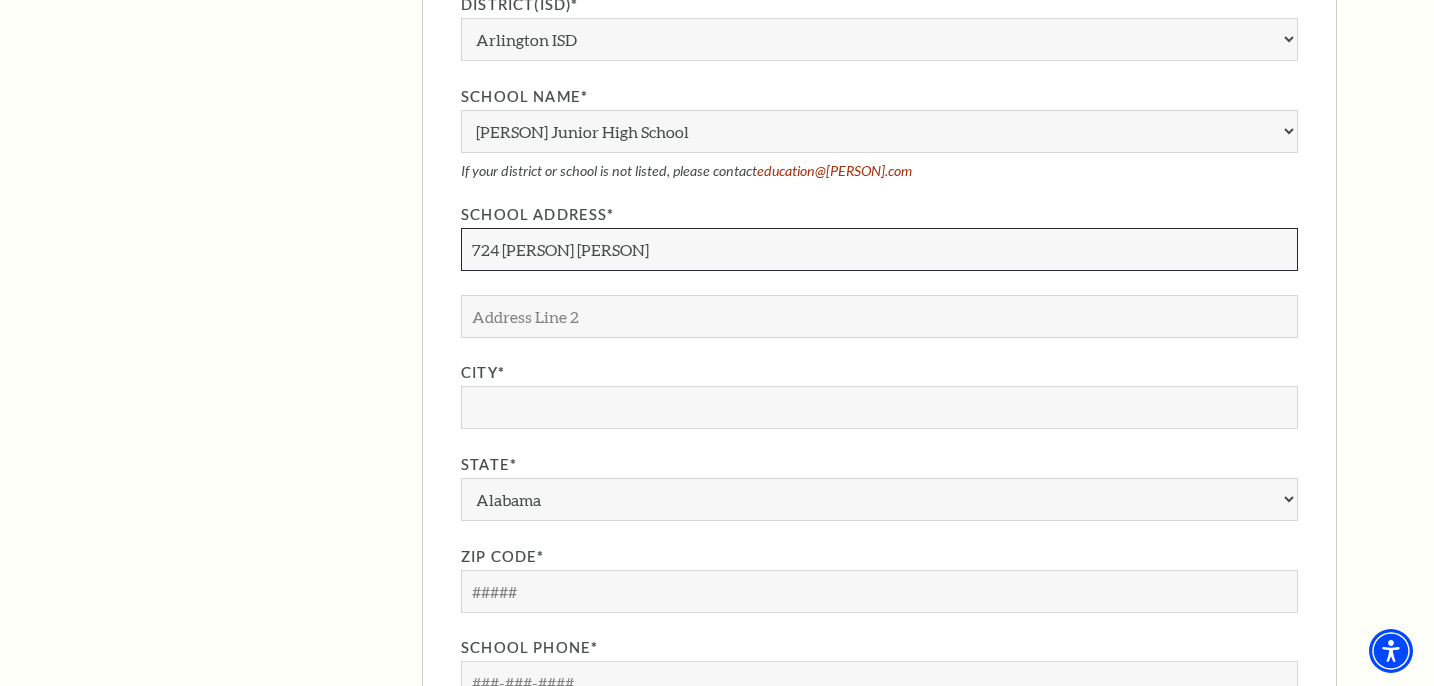type on "724 [PERSON] [PERSON]" 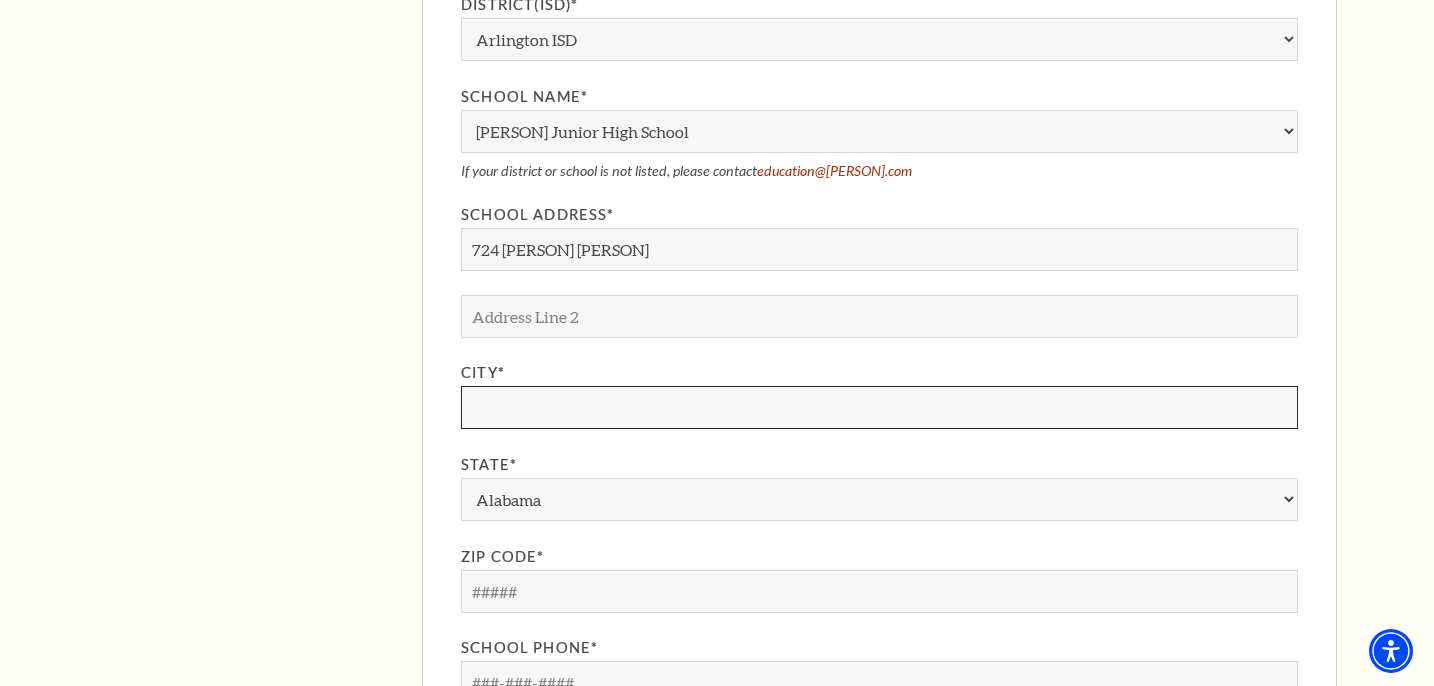 click on "City*" at bounding box center (879, 407) 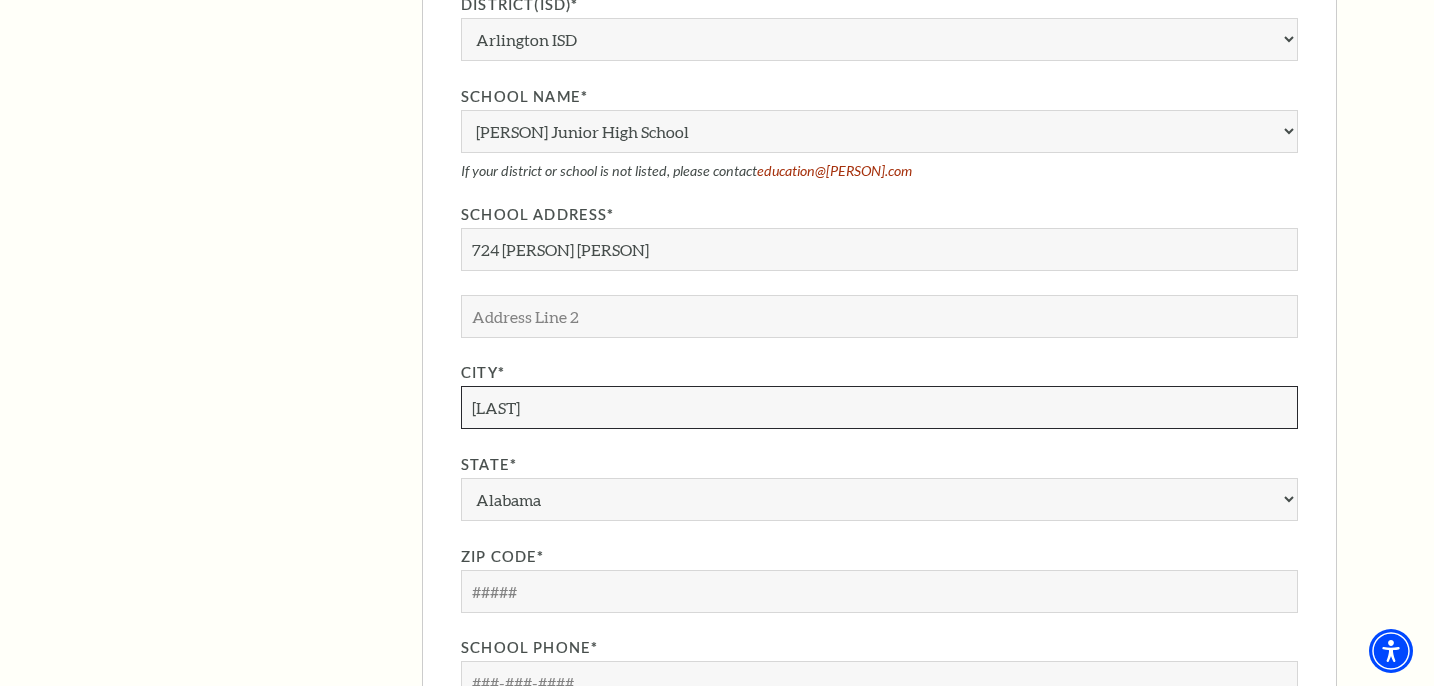 type on "[LAST]" 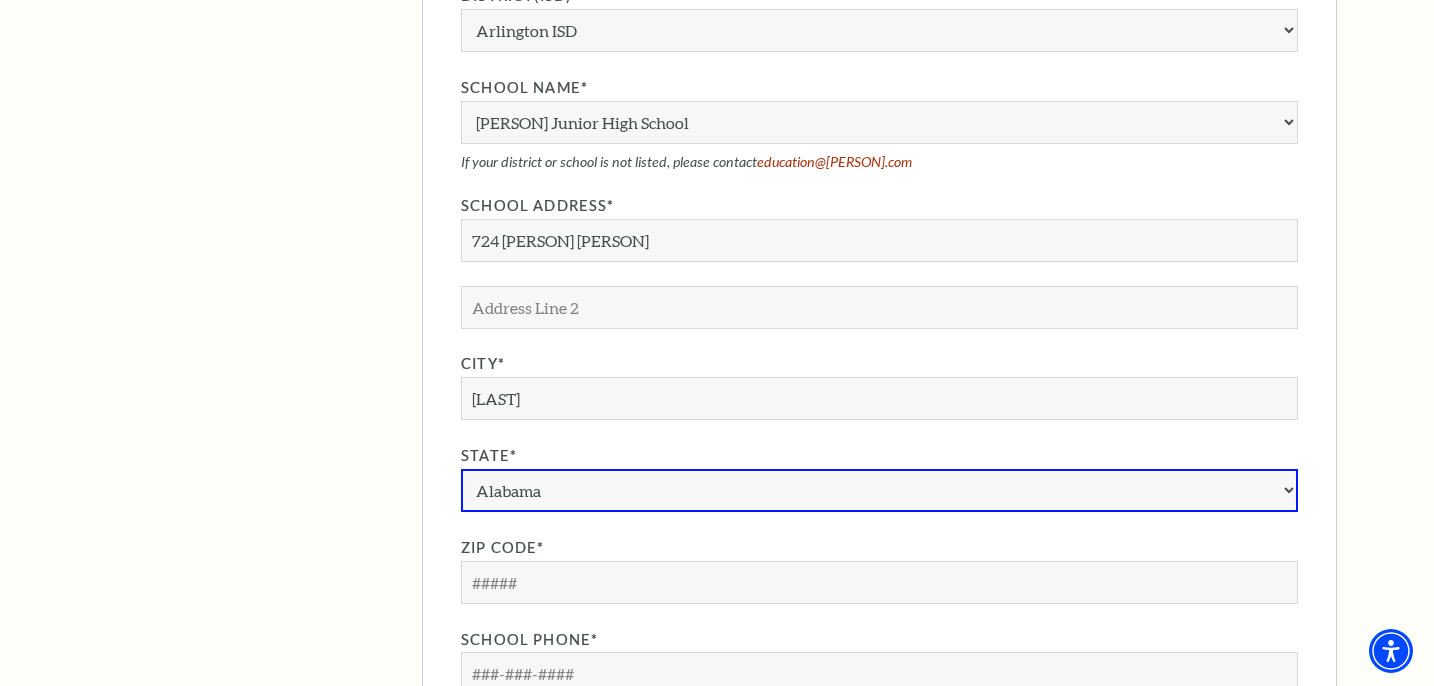 scroll, scrollTop: 1719, scrollLeft: 0, axis: vertical 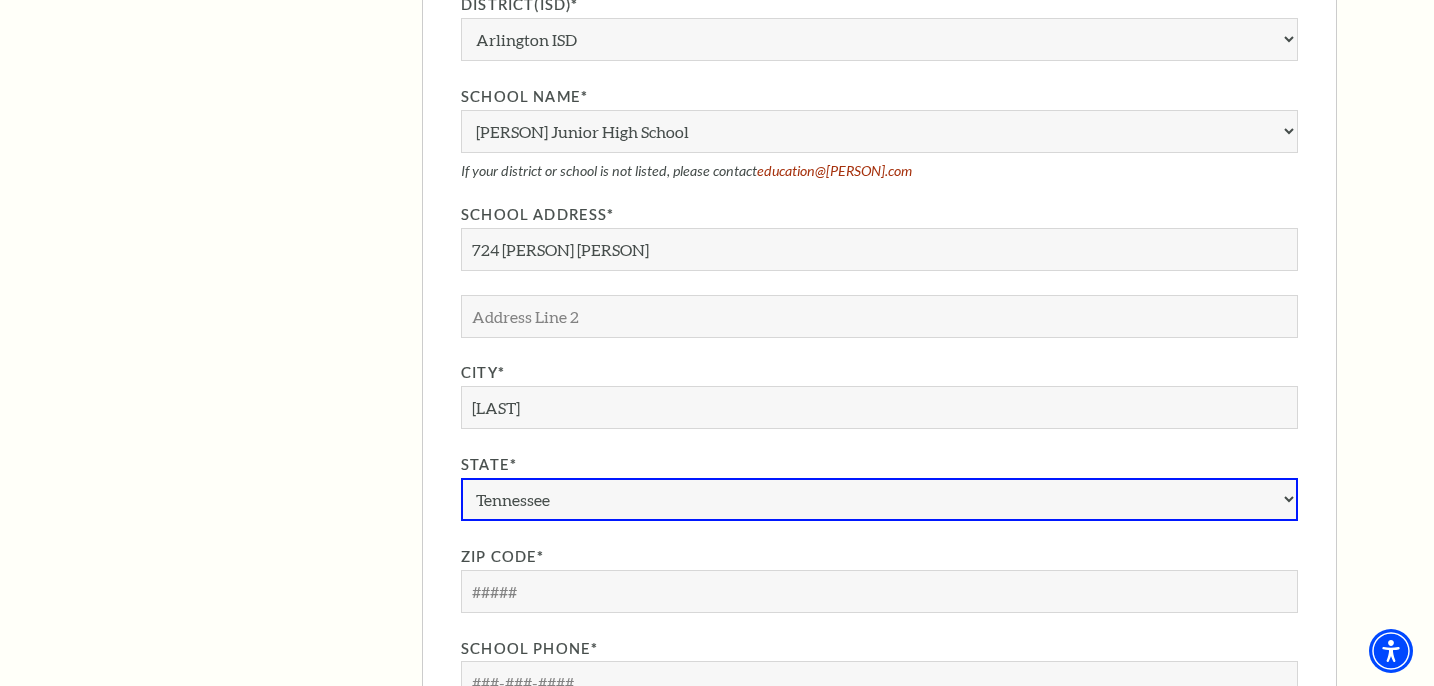 select on "TX" 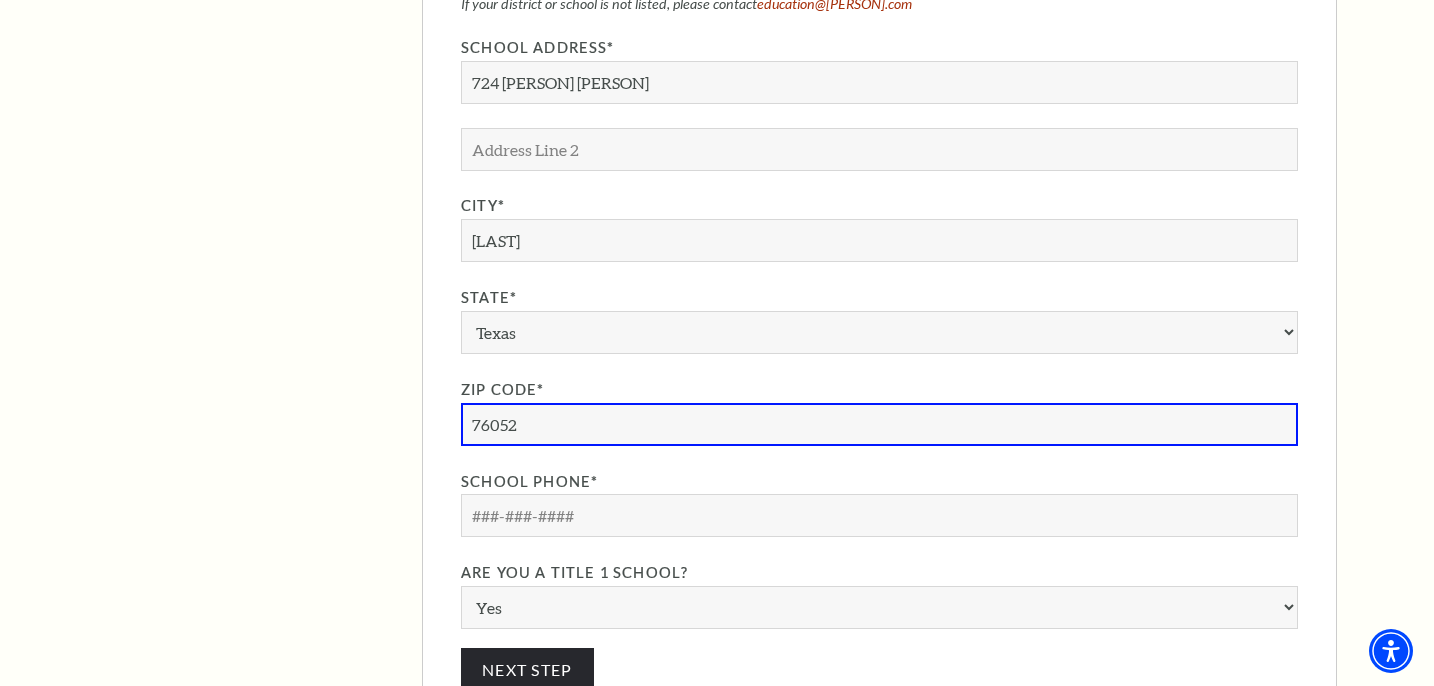 scroll, scrollTop: 1893, scrollLeft: 0, axis: vertical 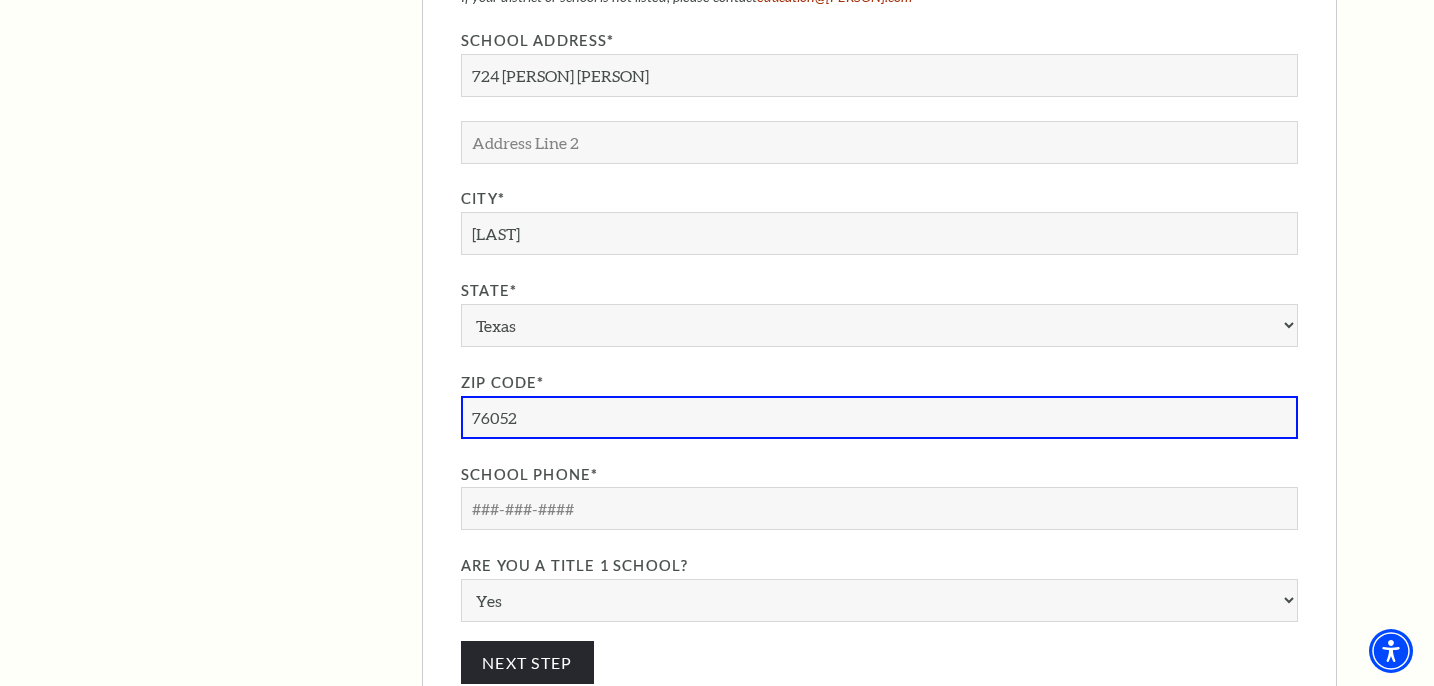 type on "76052" 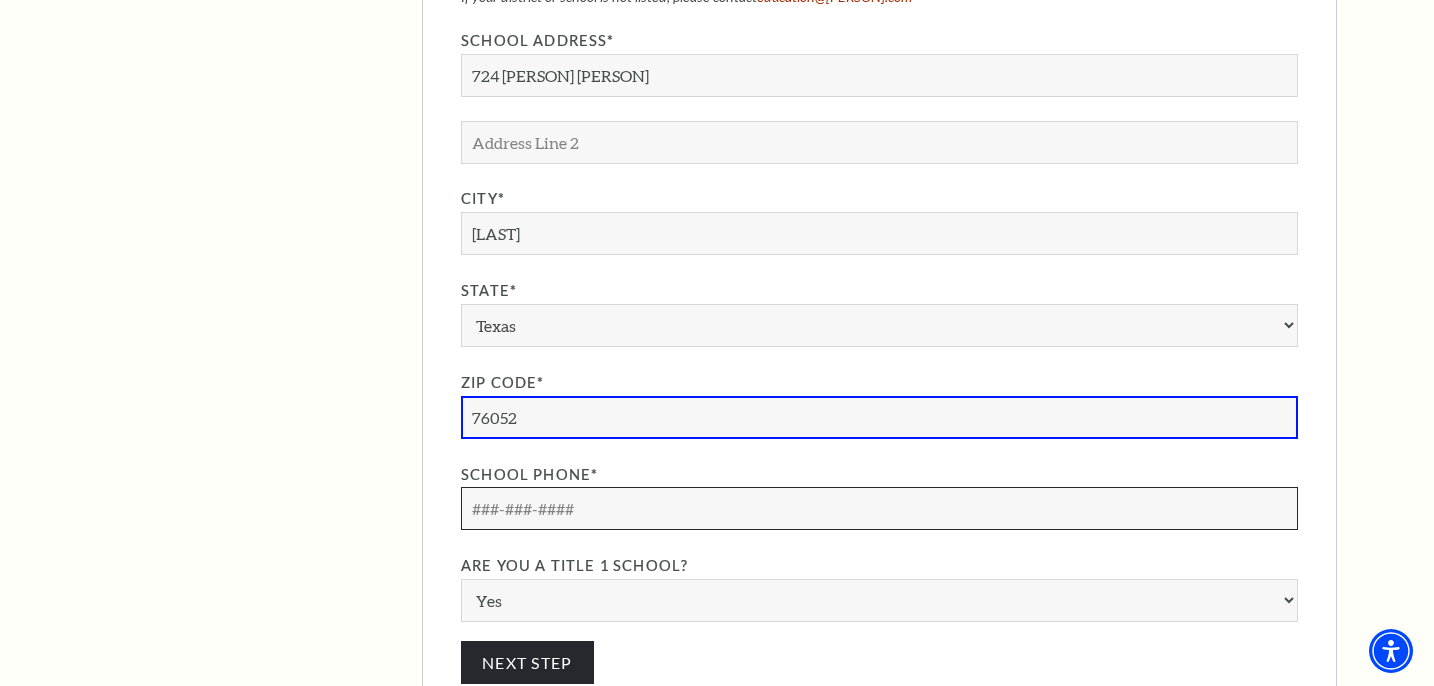 click at bounding box center [879, 508] 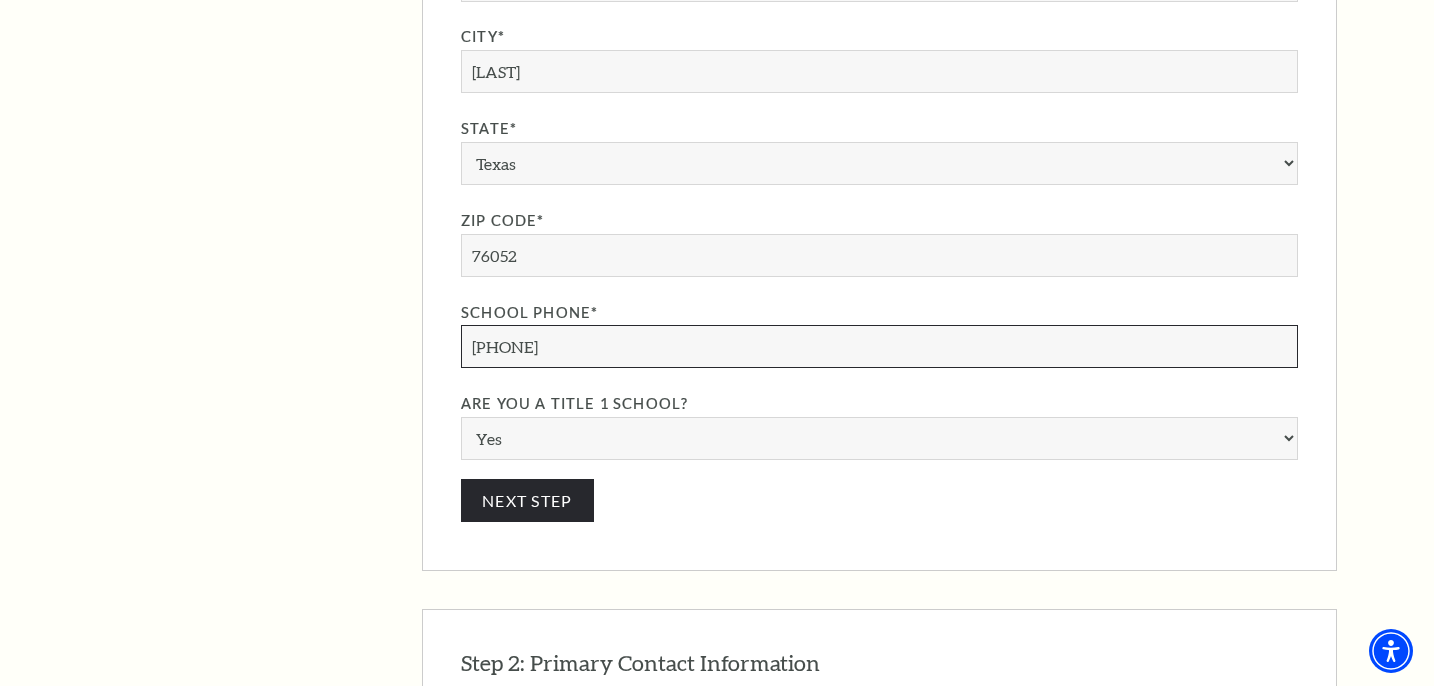 scroll, scrollTop: 2090, scrollLeft: 0, axis: vertical 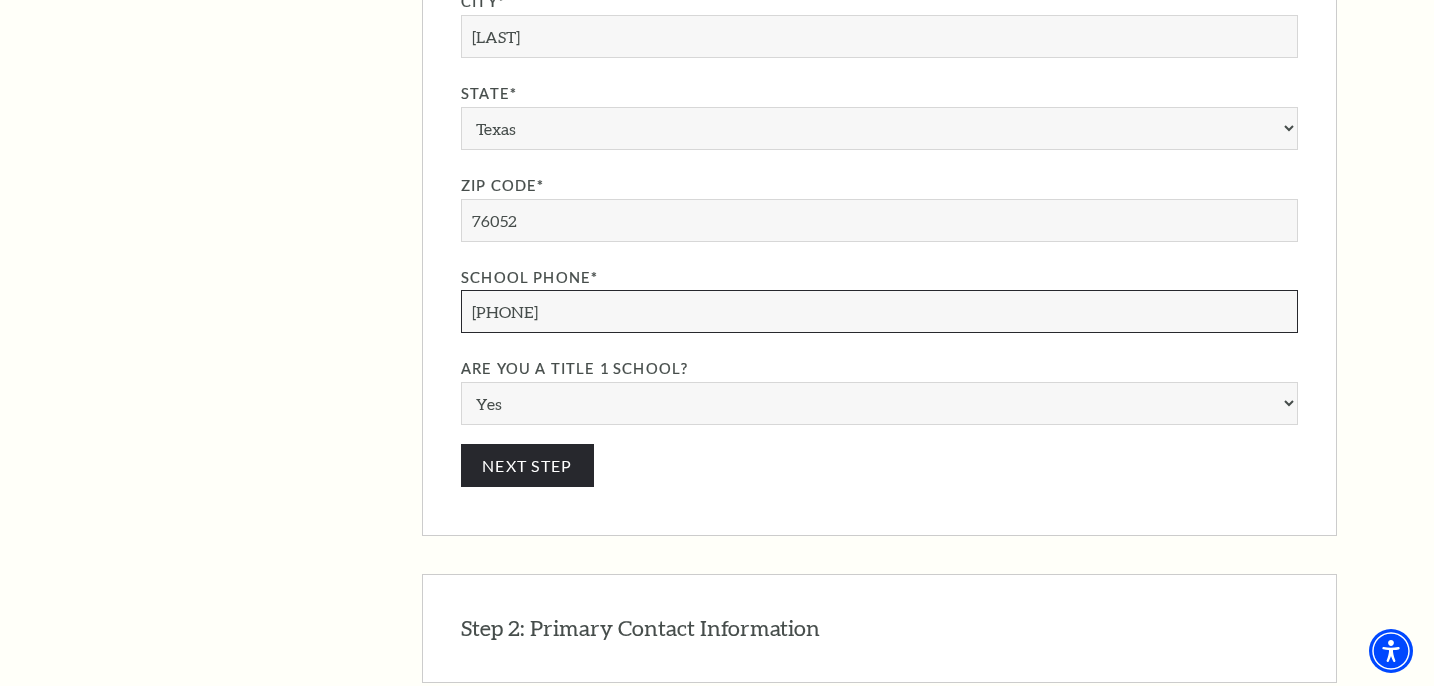 type on "[PHONE]" 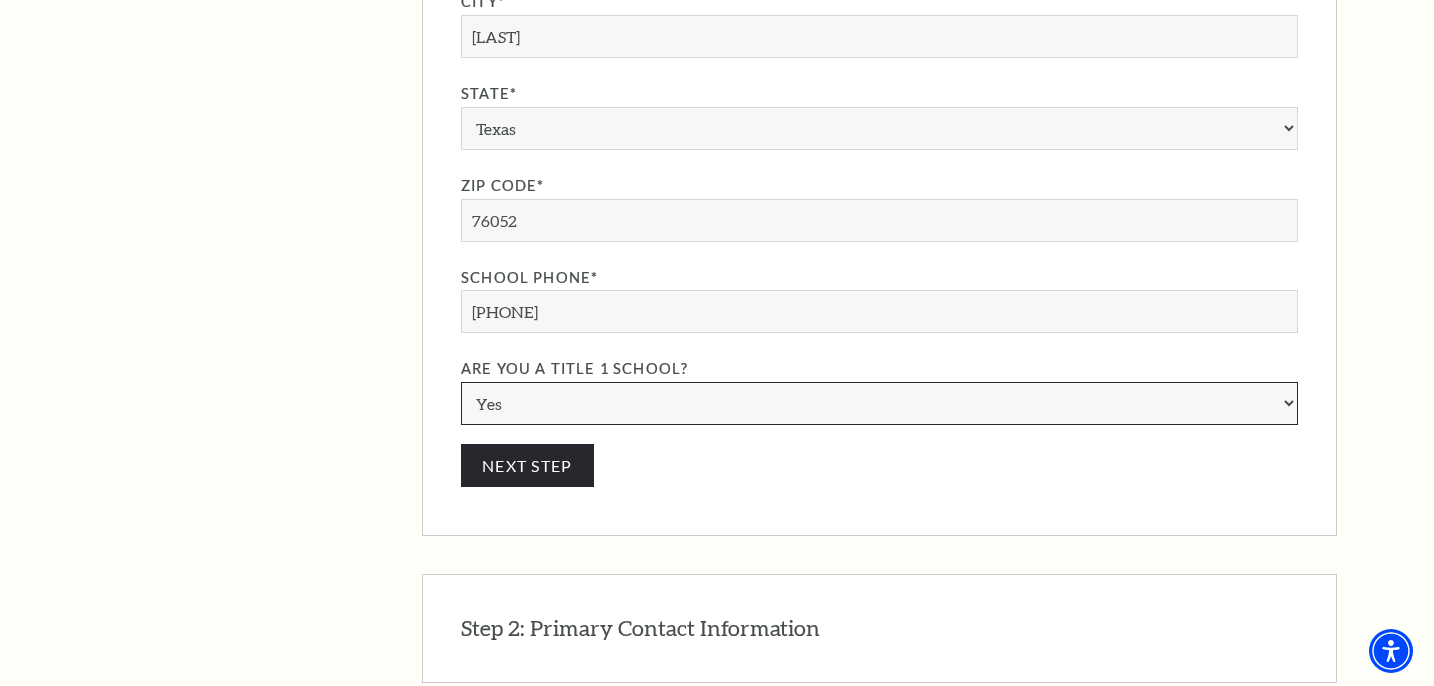click on "Yes
No" at bounding box center (879, 403) 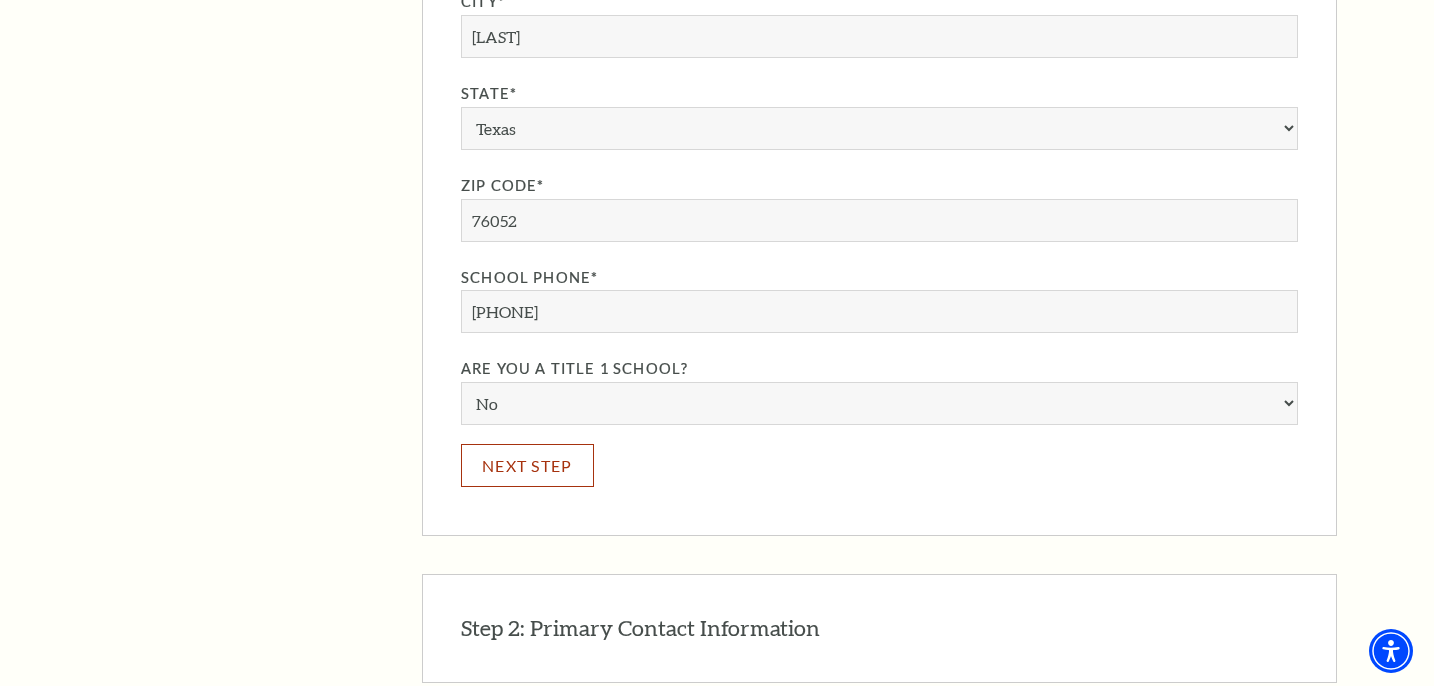 click on "Next Step" at bounding box center [527, 465] 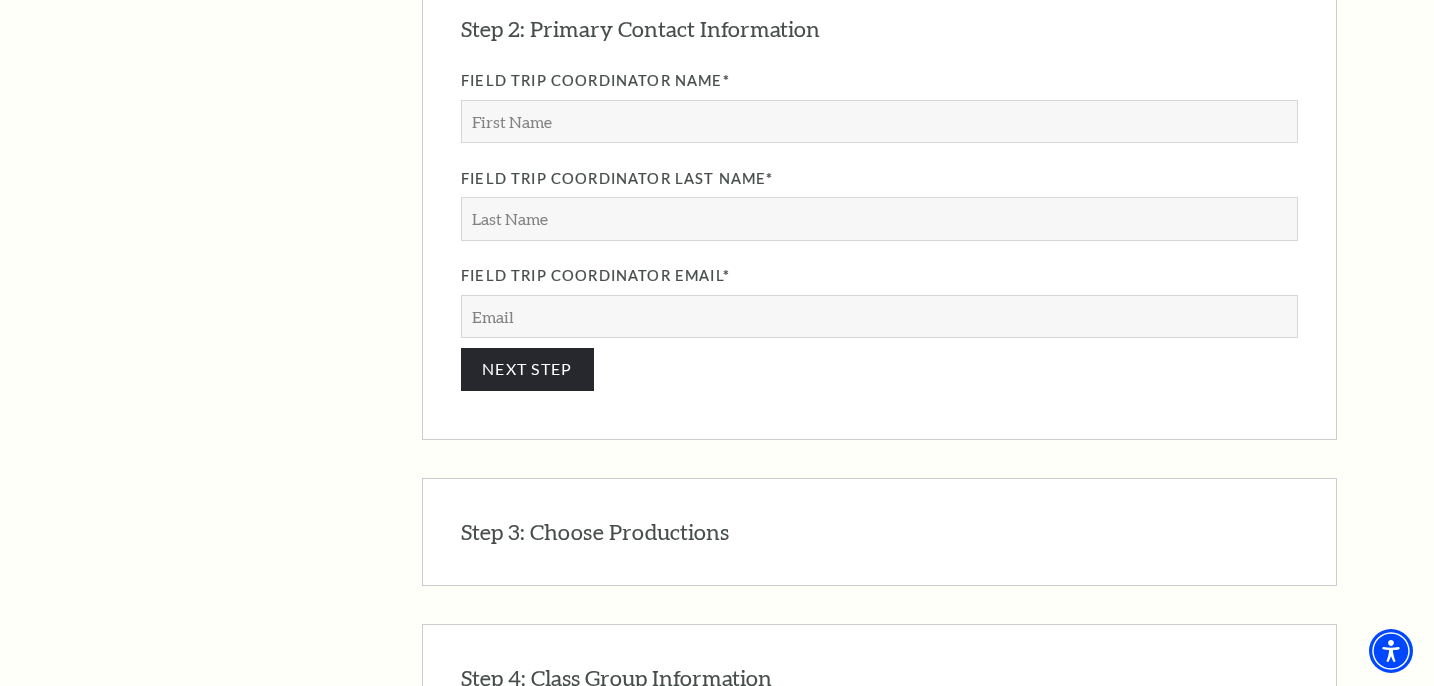 scroll, scrollTop: 1803, scrollLeft: 0, axis: vertical 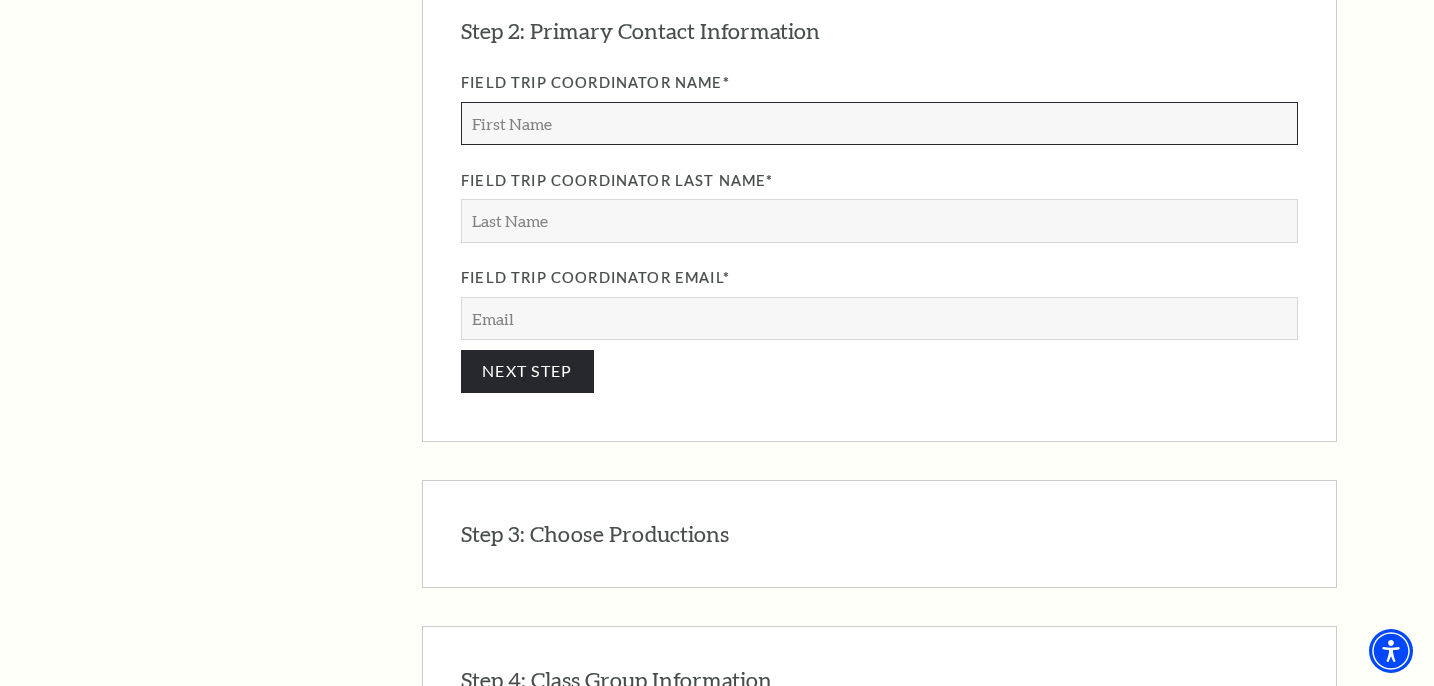 click on "Field Trip Coordinator Name*" at bounding box center [879, 123] 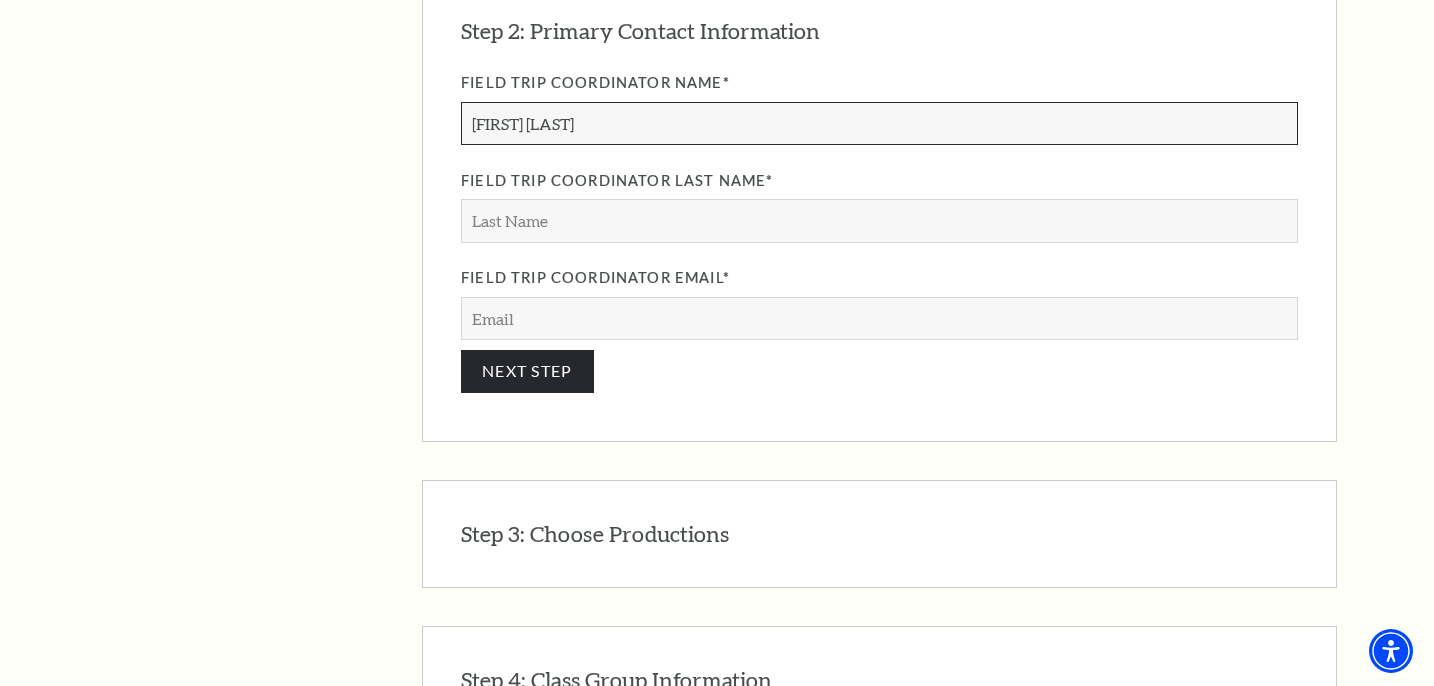 click on "[FIRST] [LAST]" at bounding box center (879, 123) 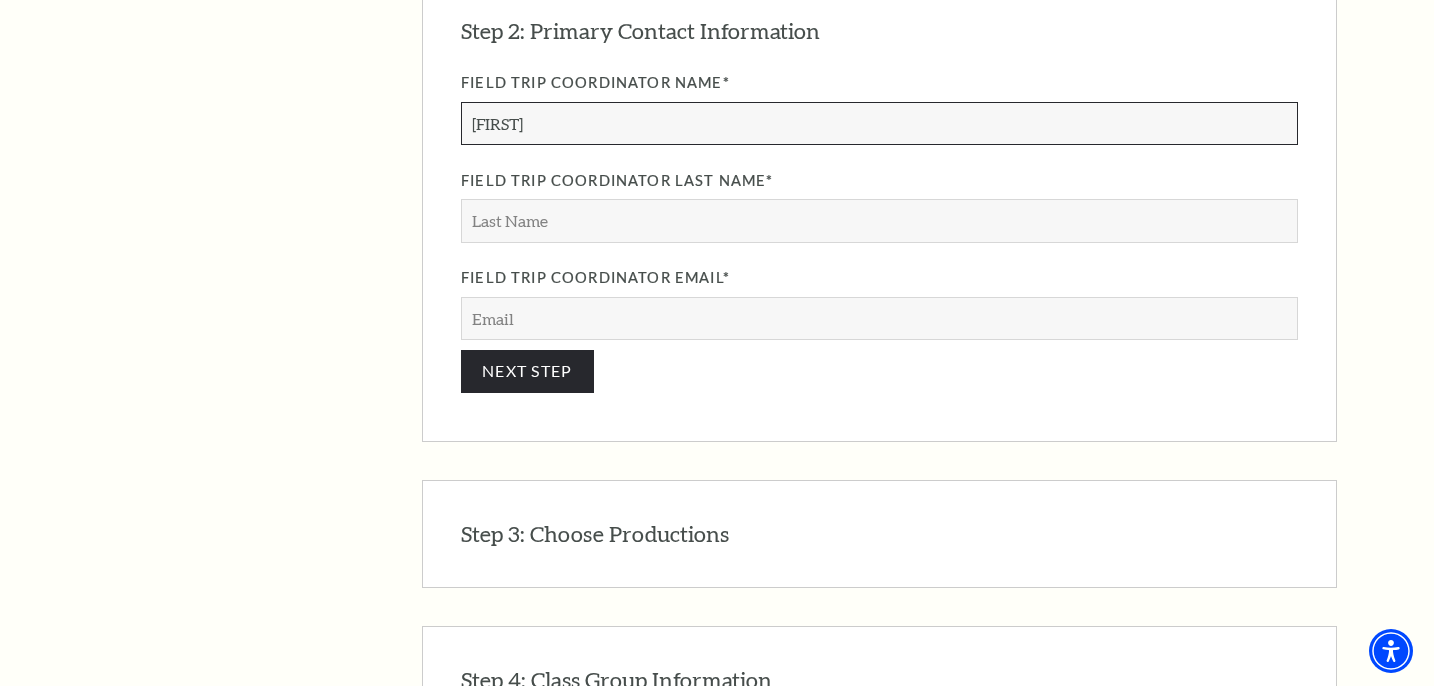 type on "[FIRST]" 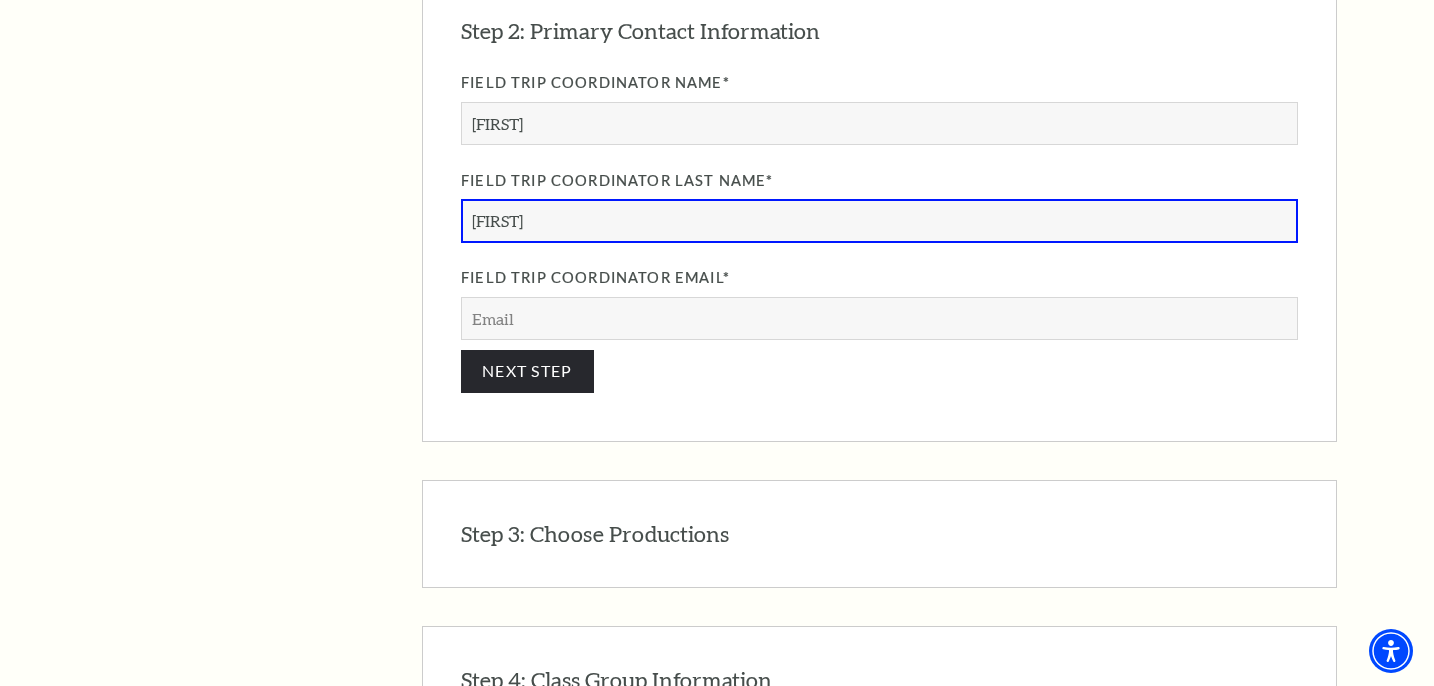 type on "[FIRST]" 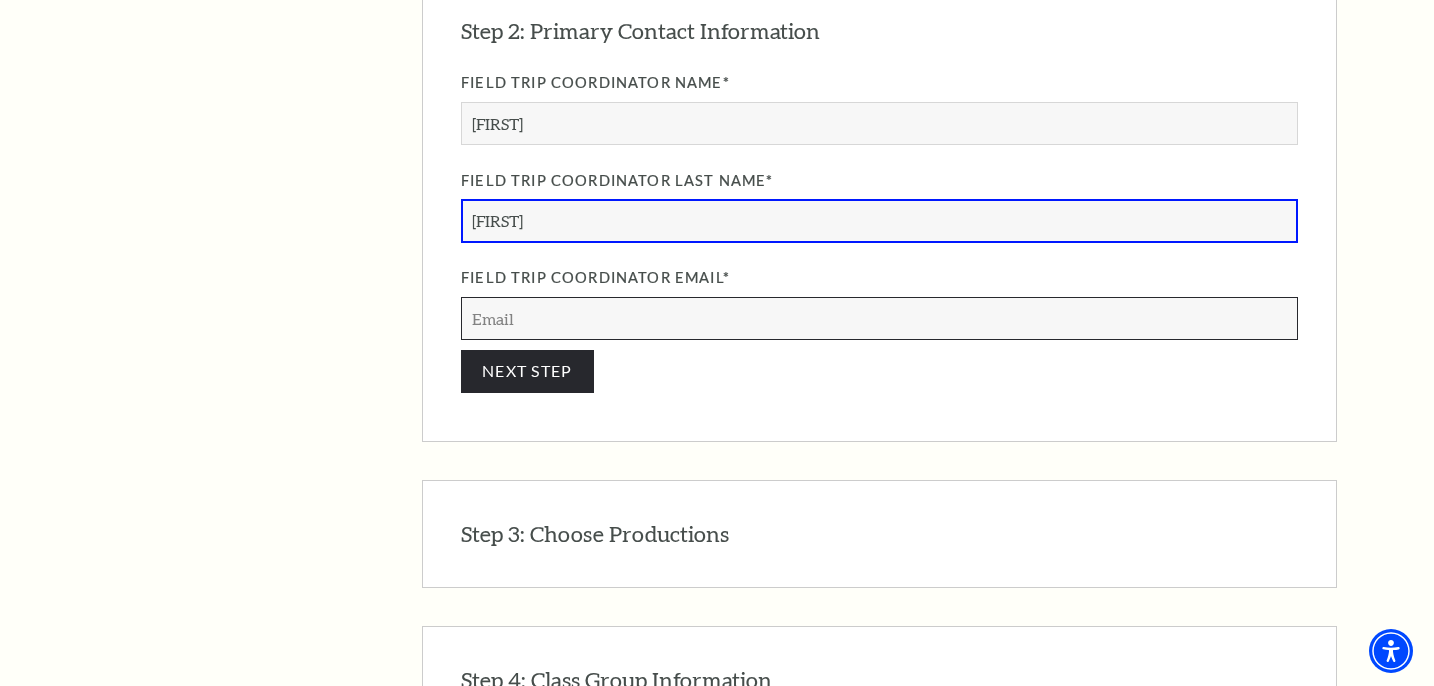 click on "Field Trip Coordinator Email*" at bounding box center (879, 318) 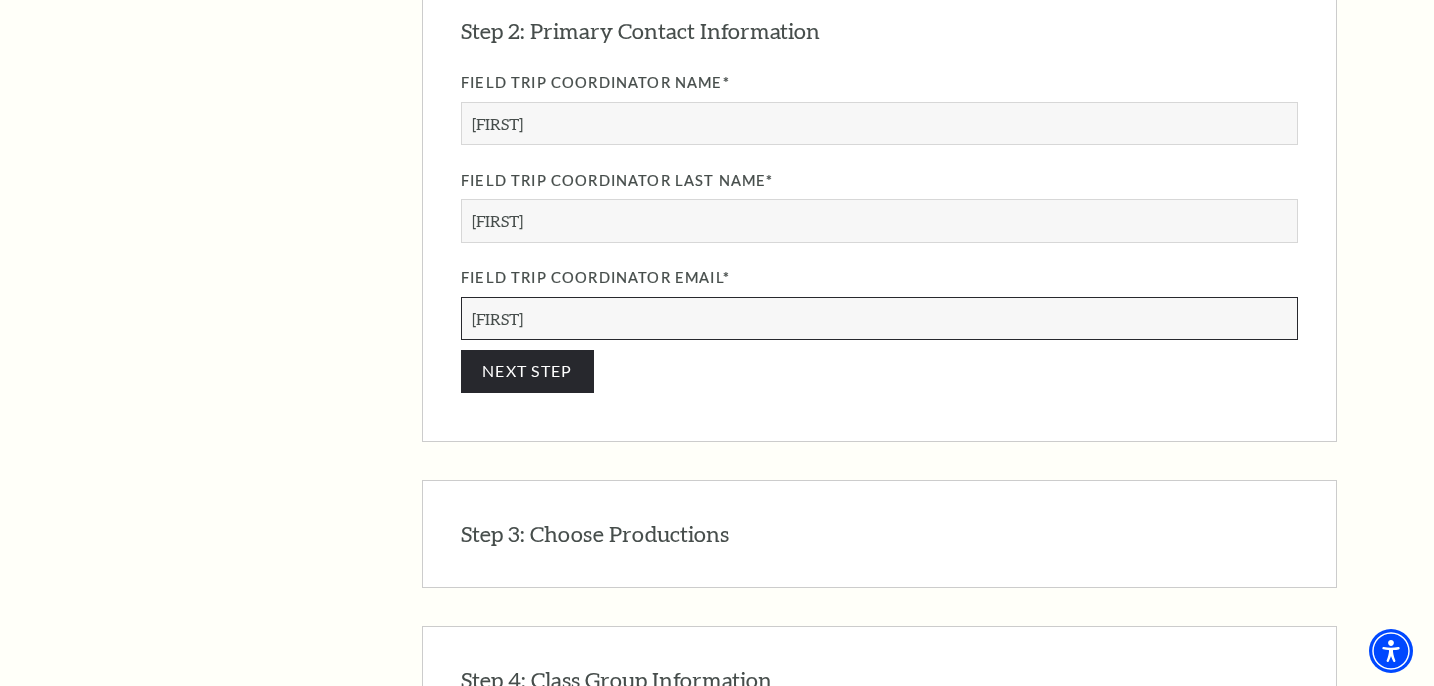 type on "[FIRST]@[PERSON].com" 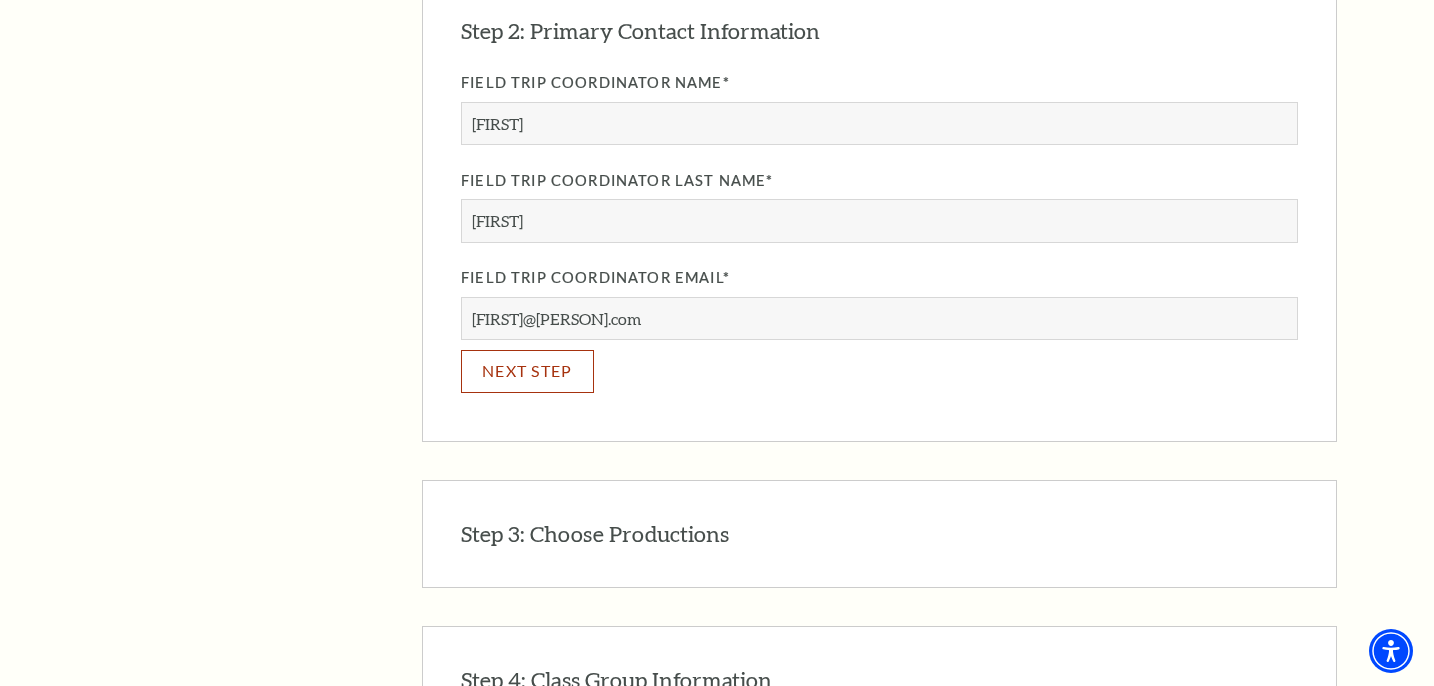 click on "NEXT STEP" at bounding box center (527, 371) 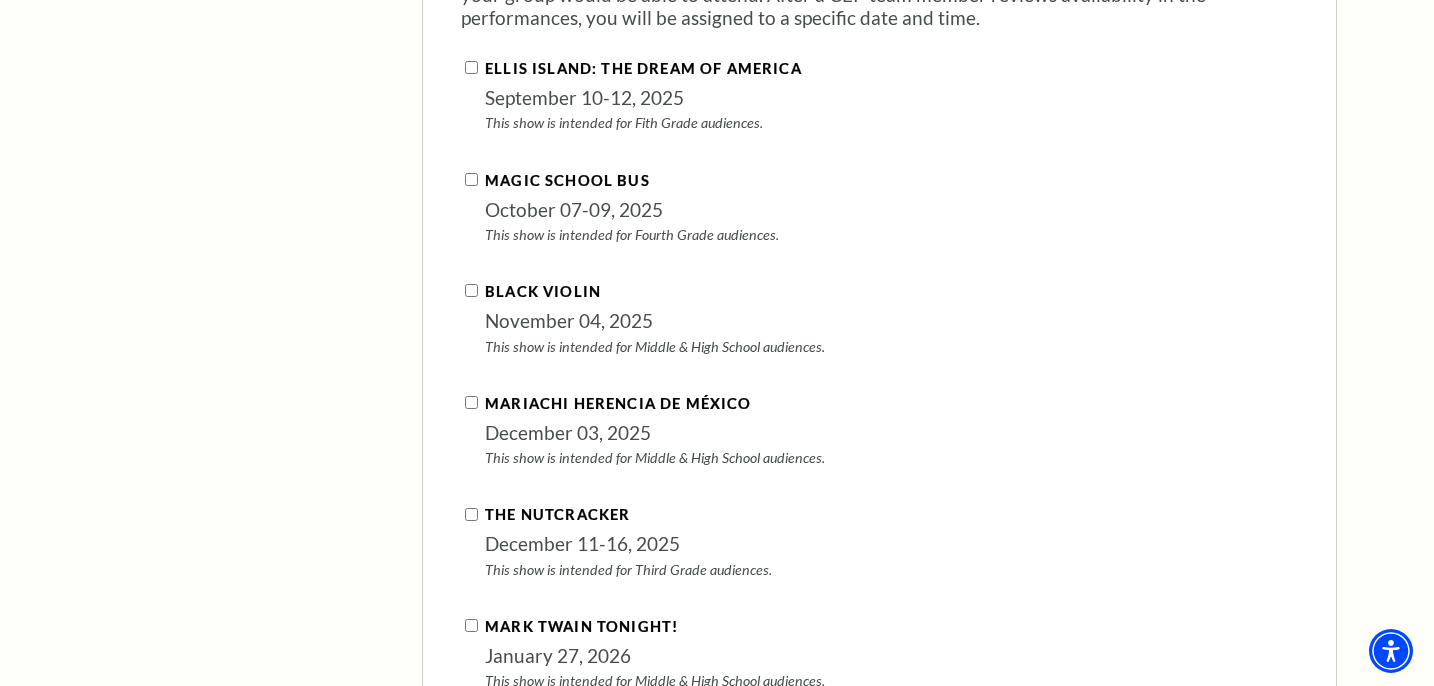 scroll, scrollTop: 2093, scrollLeft: 0, axis: vertical 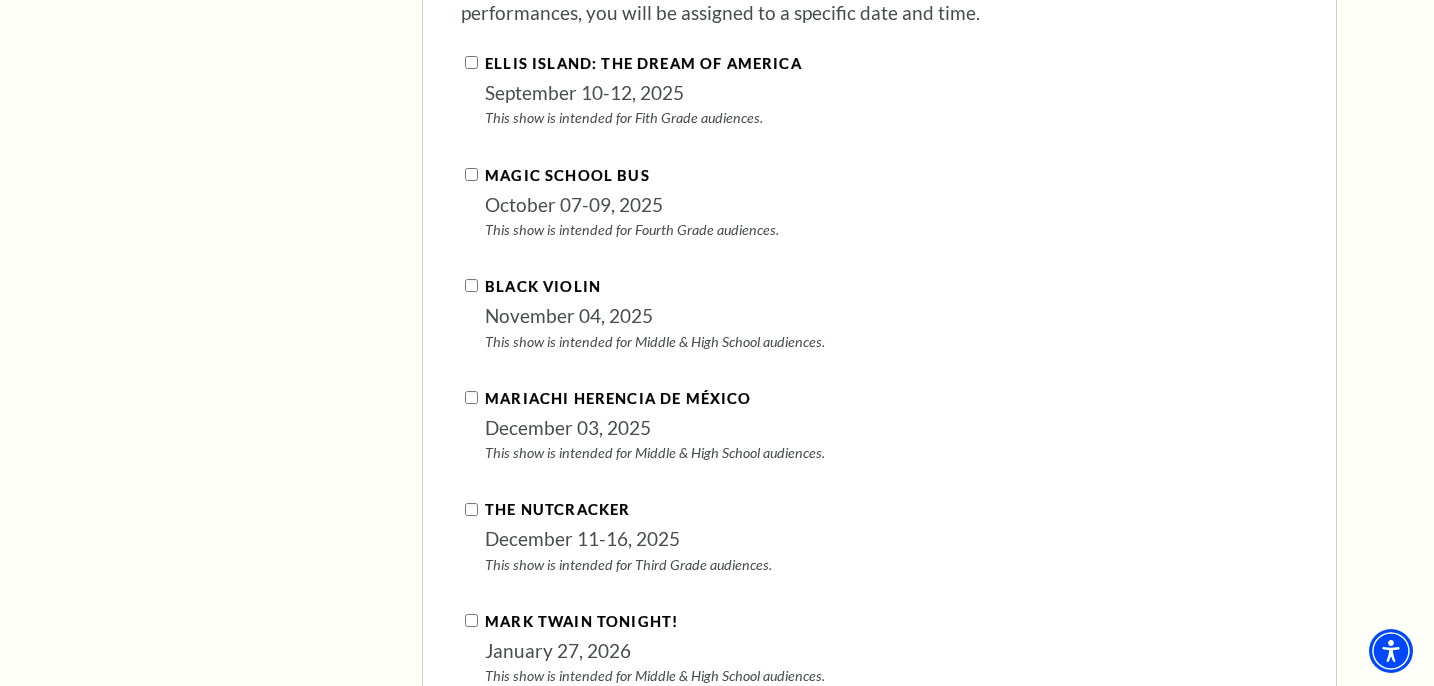 click on "Black Violin" at bounding box center (471, 285) 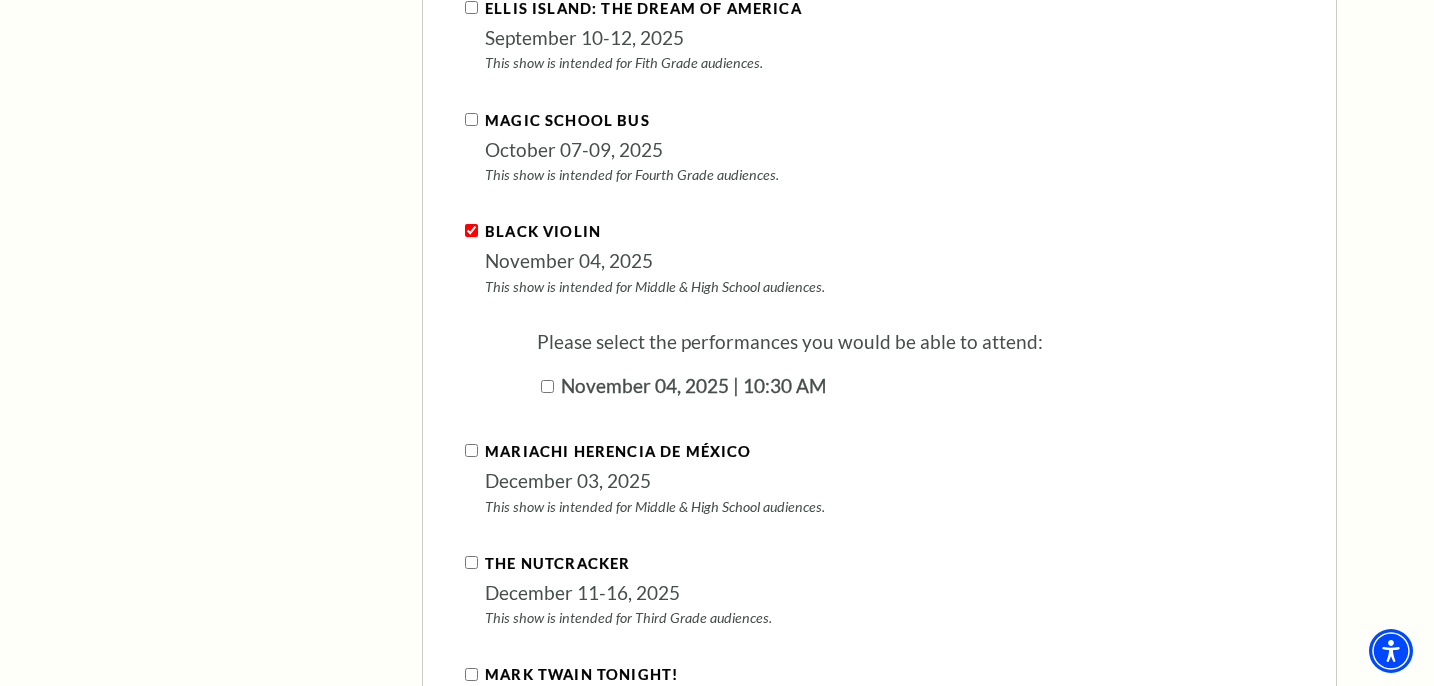 scroll, scrollTop: 2166, scrollLeft: 0, axis: vertical 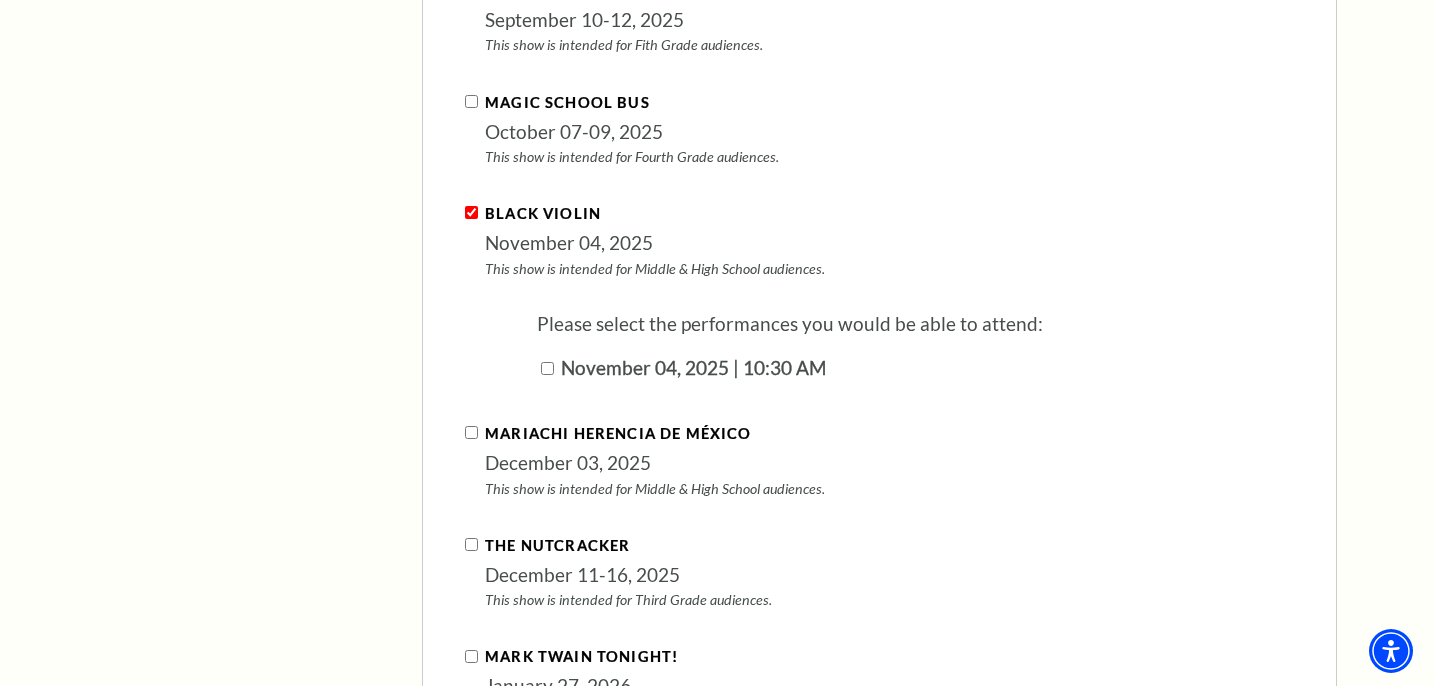 click on "November 04, 2025 | 10:30 AM" at bounding box center [547, 368] 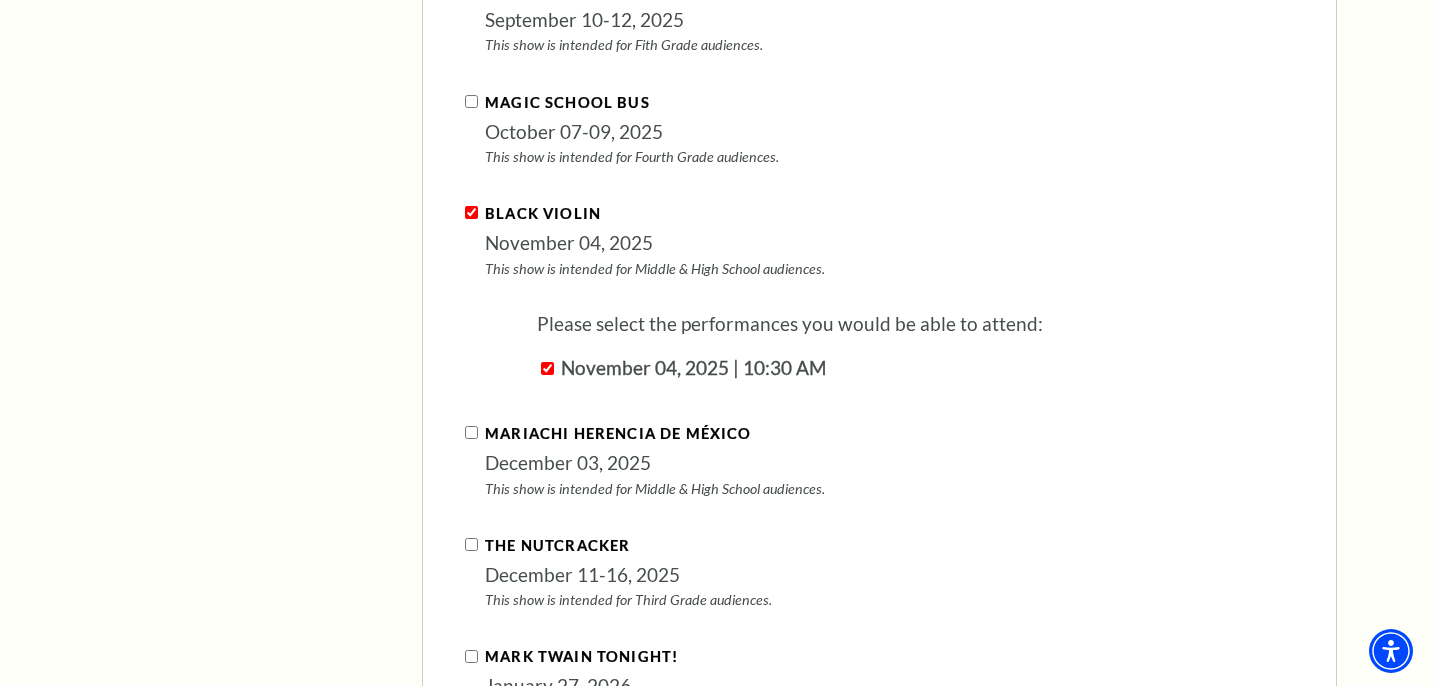 click on "Mariachi Herencia de México" at bounding box center [471, 432] 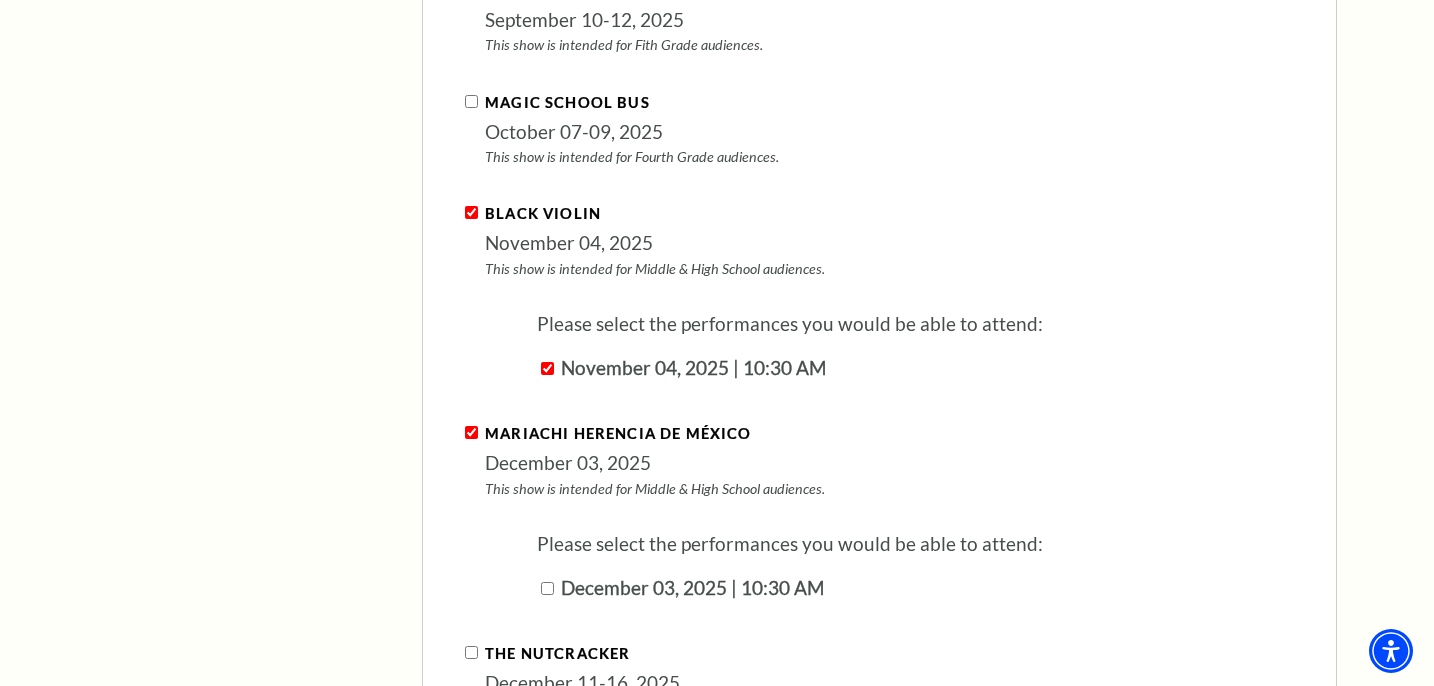 click on "December 03, 2025 | 10:30 AM" at bounding box center (547, 588) 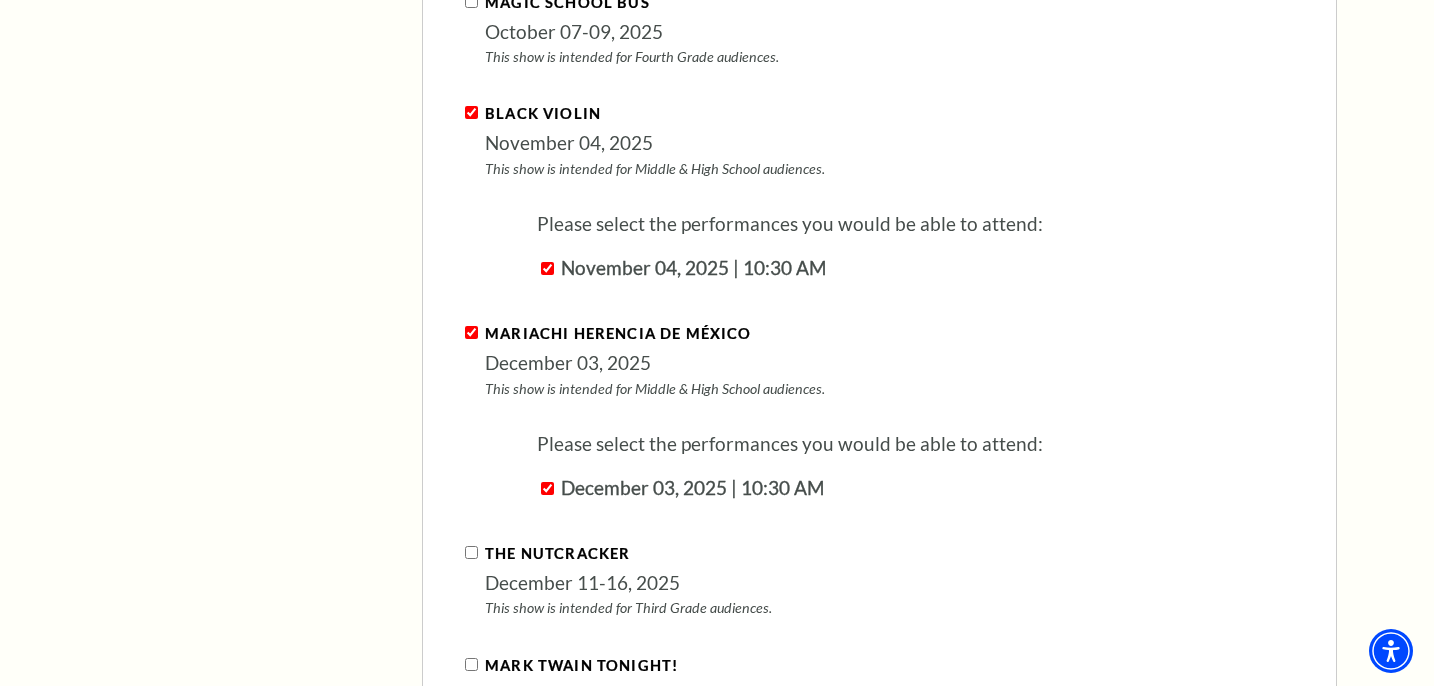 scroll, scrollTop: 2267, scrollLeft: 0, axis: vertical 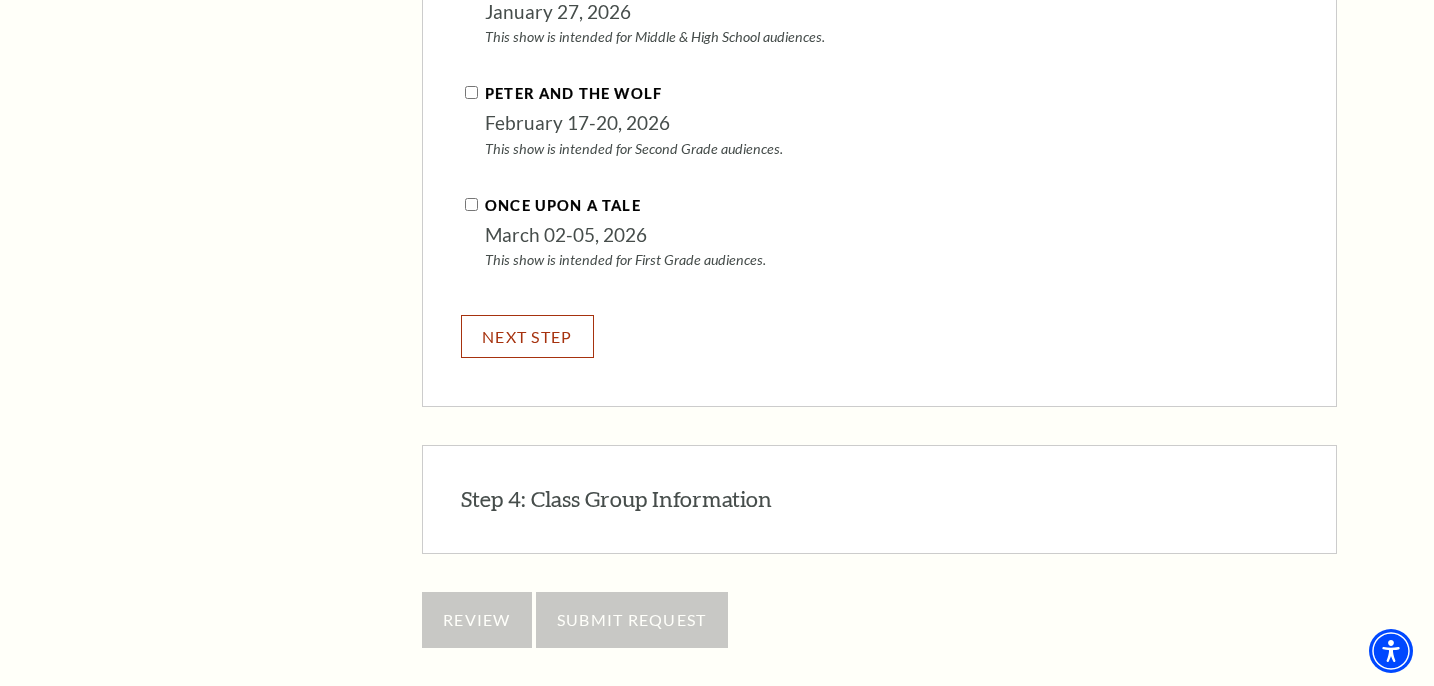 click on "NEXT STEP" at bounding box center (527, 336) 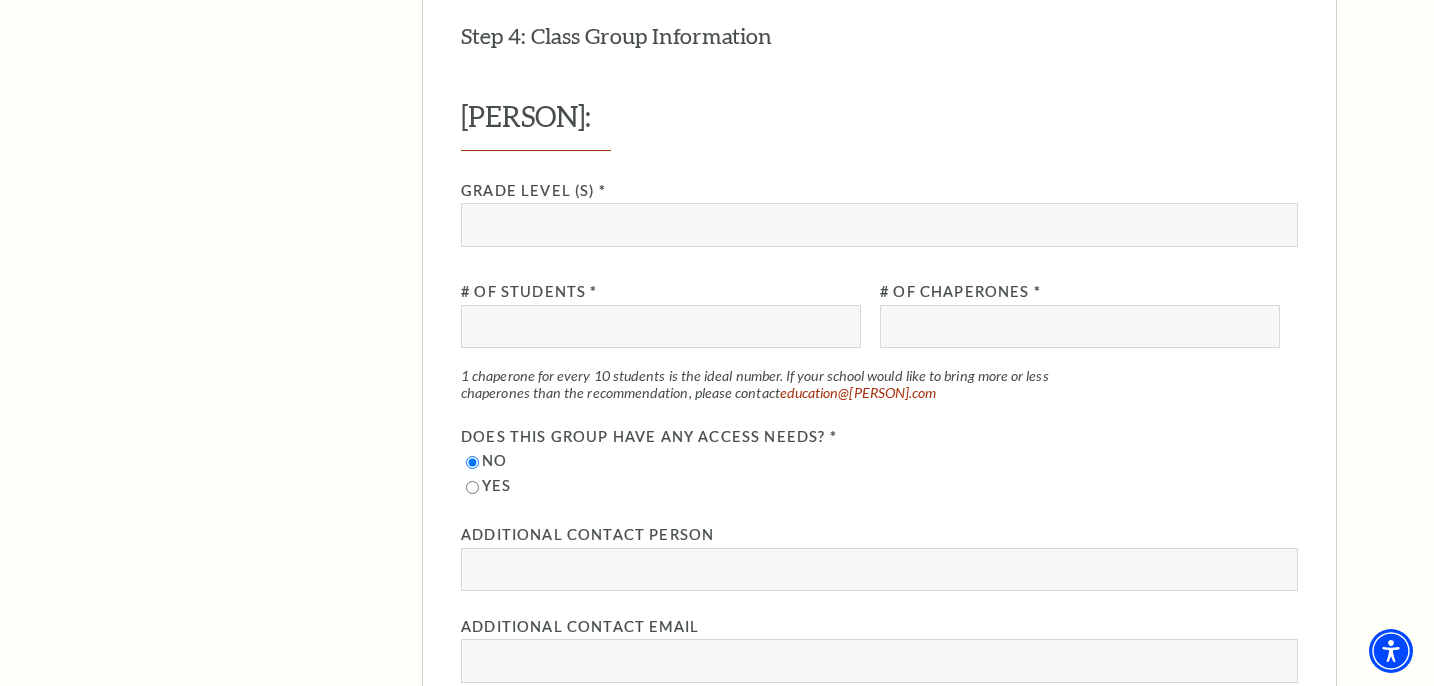 scroll, scrollTop: 2137, scrollLeft: 0, axis: vertical 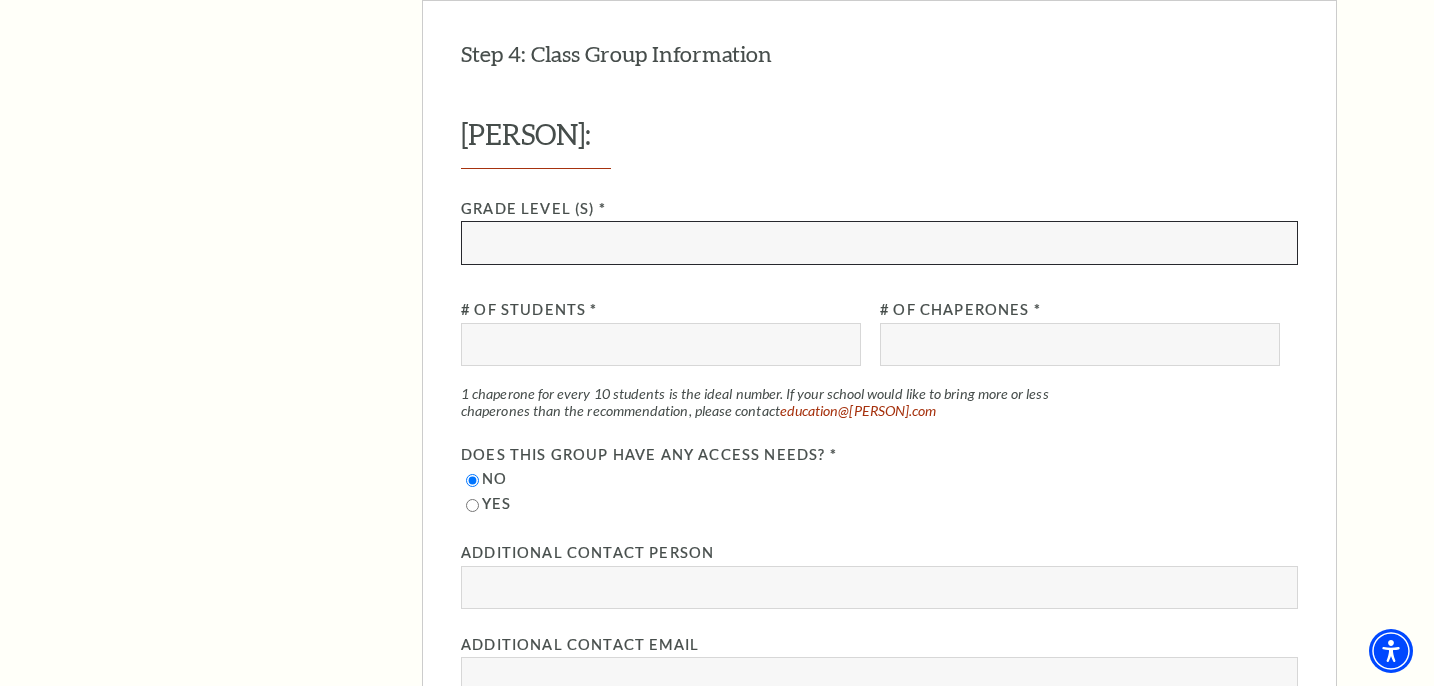 click at bounding box center [879, 242] 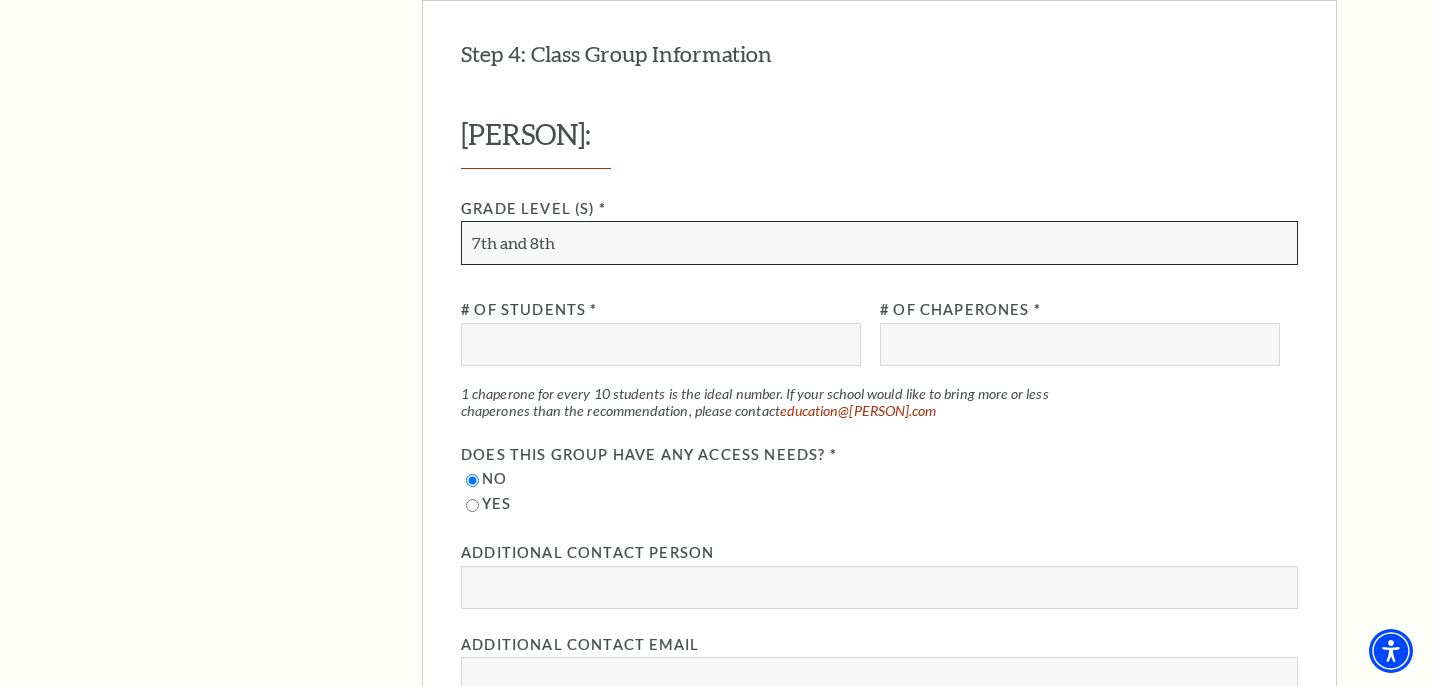 type on "7th and 8th" 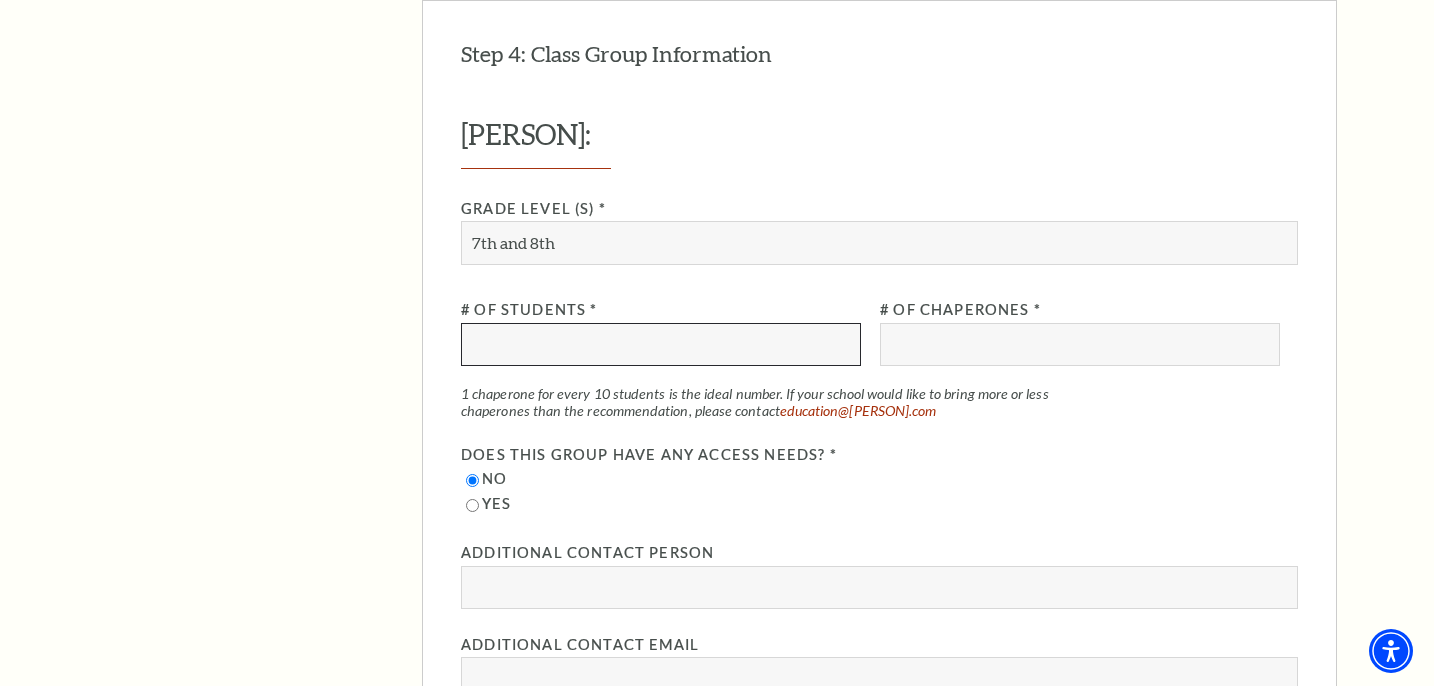 click at bounding box center (661, 344) 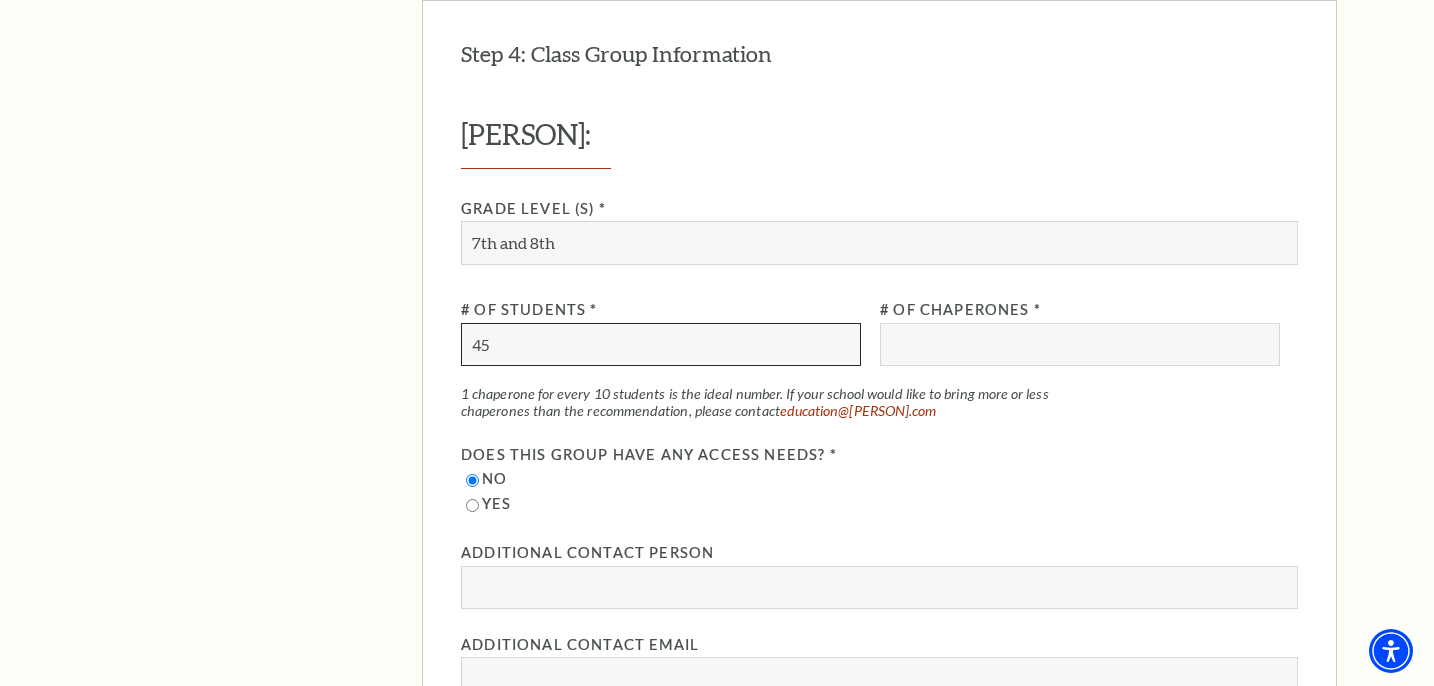 type on "45" 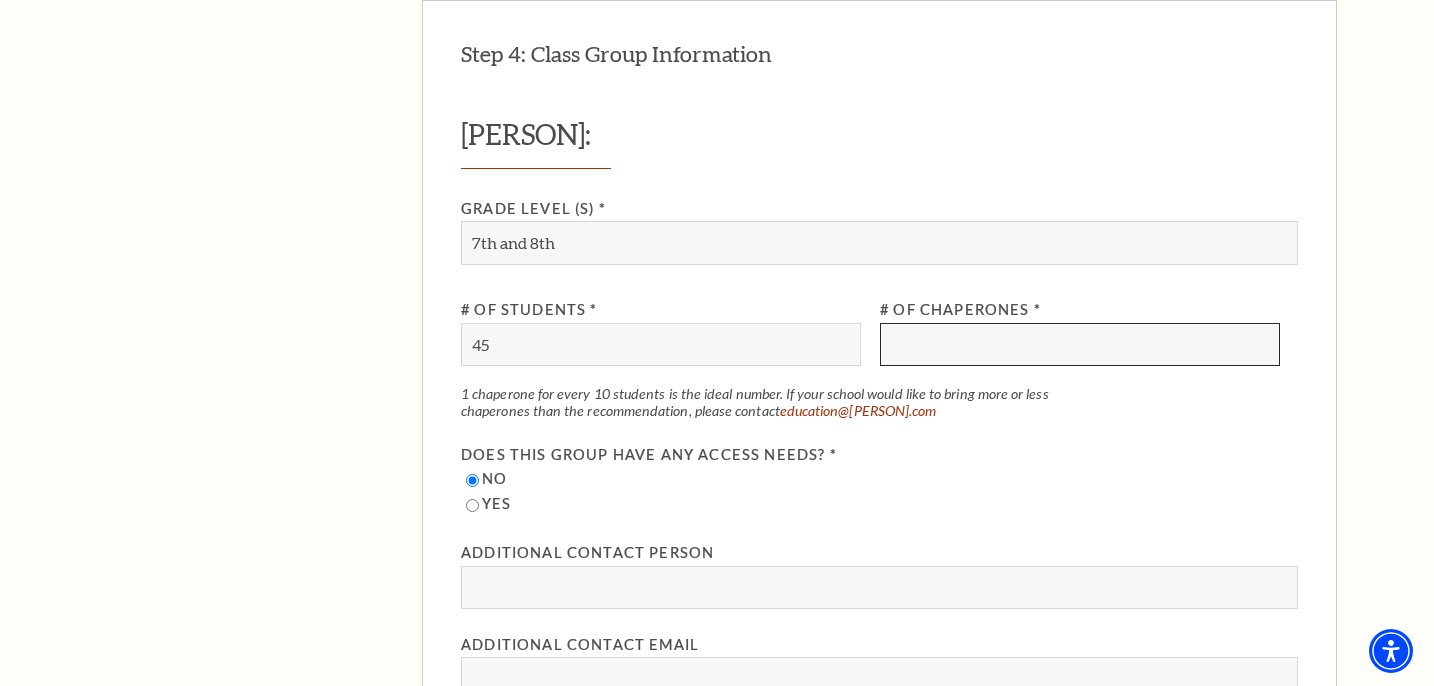 click at bounding box center [1080, 344] 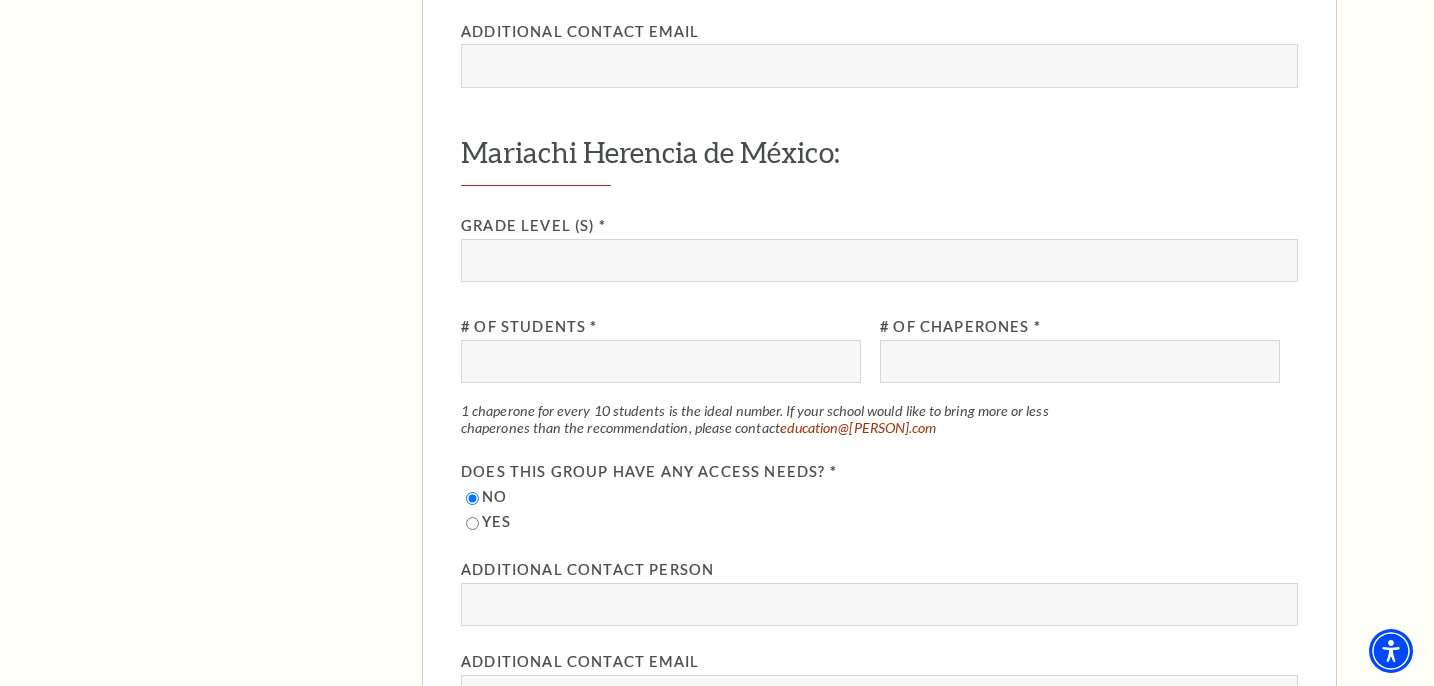 scroll, scrollTop: 2760, scrollLeft: 0, axis: vertical 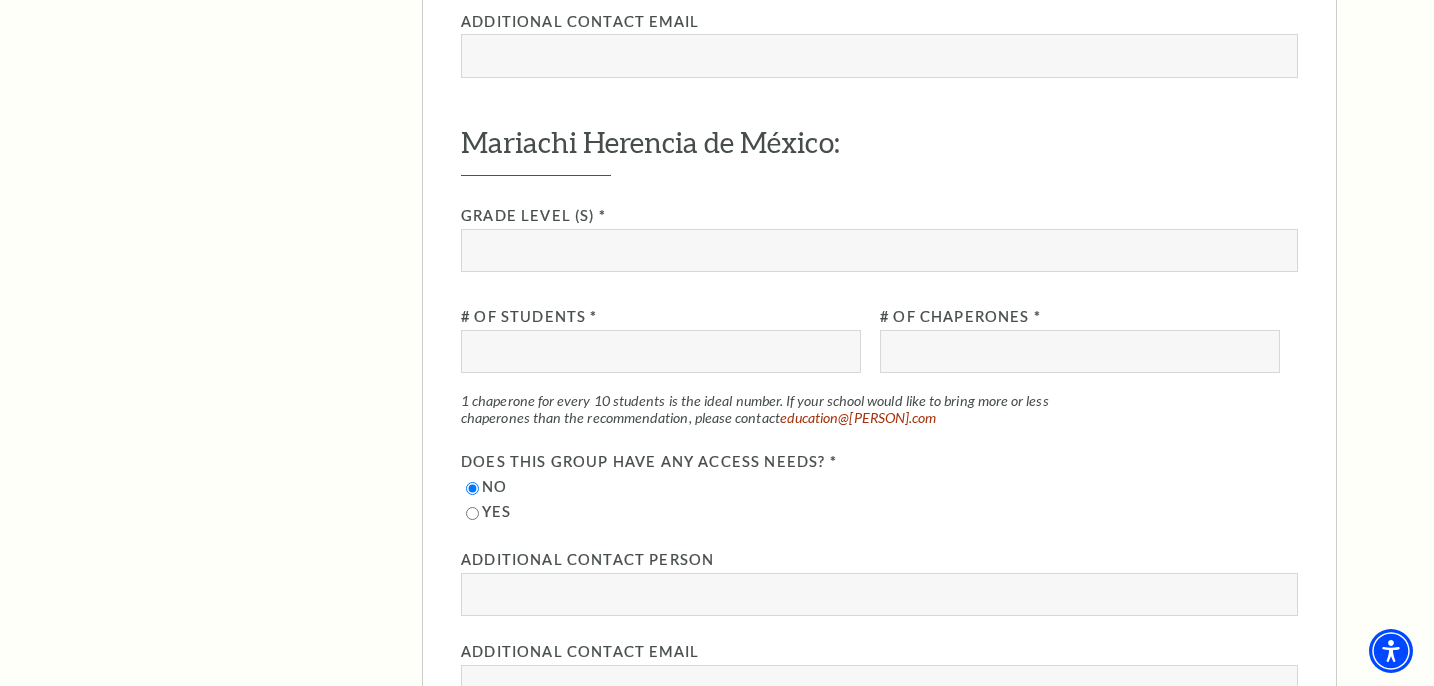 type on "5" 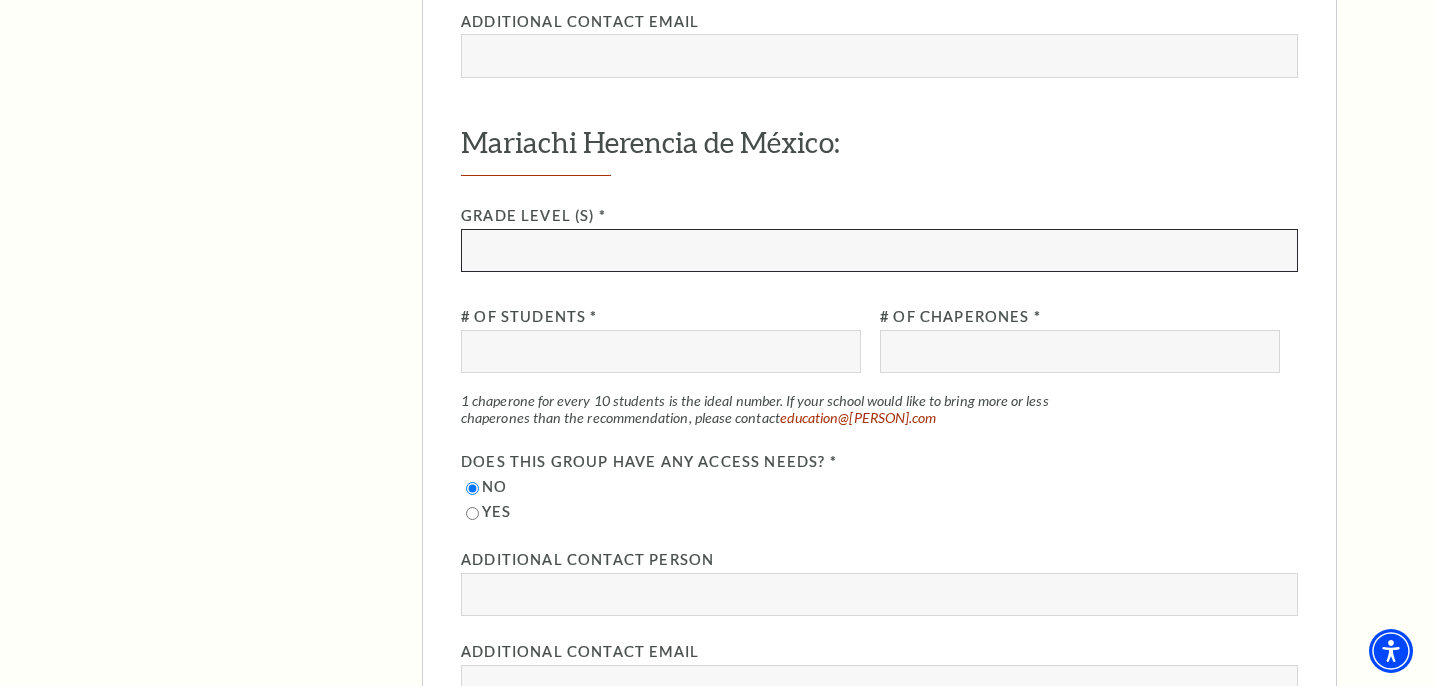 click at bounding box center (879, 250) 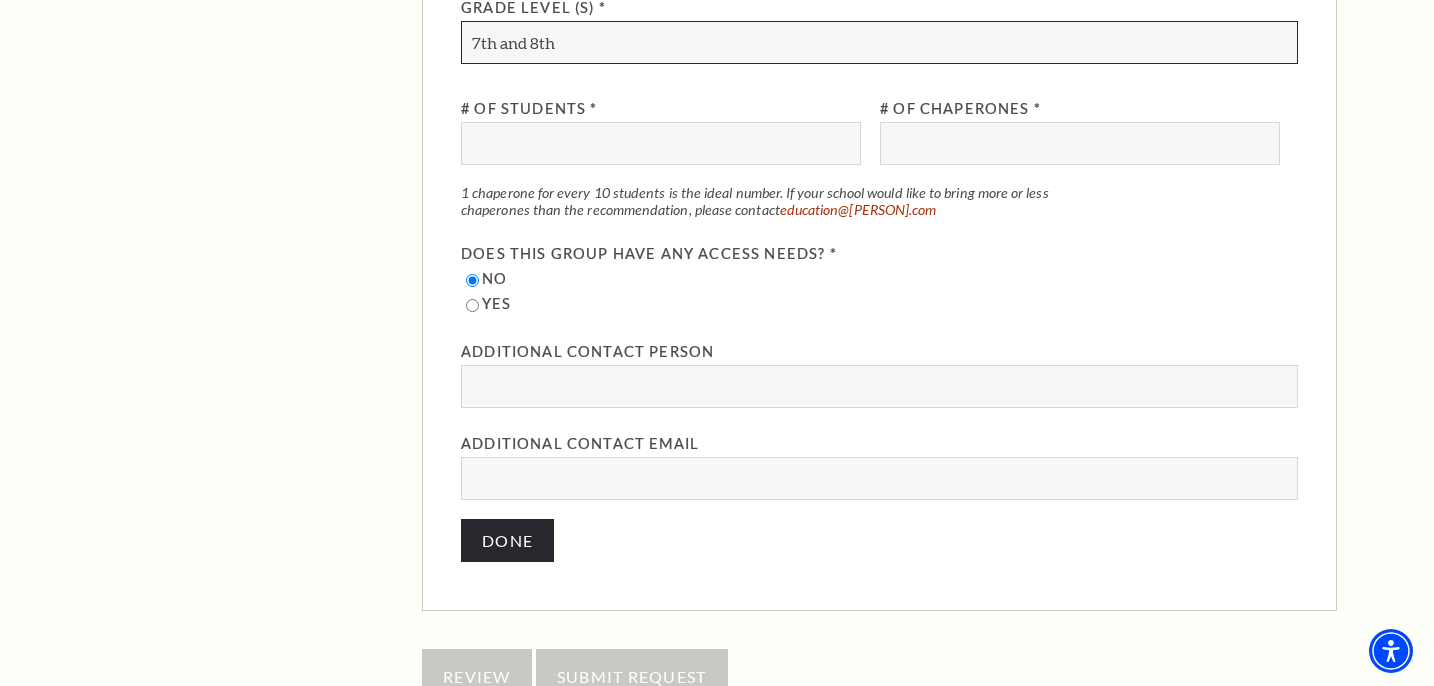 scroll, scrollTop: 2974, scrollLeft: 0, axis: vertical 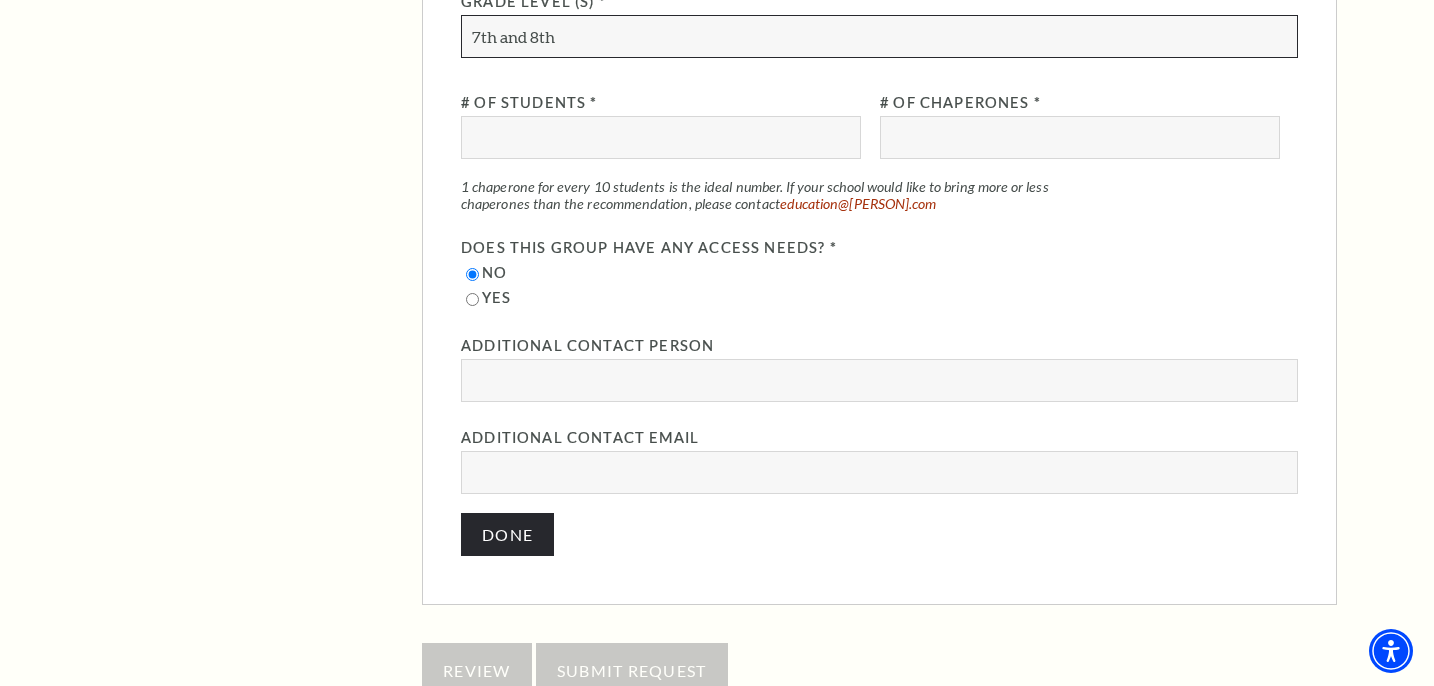 type on "7th and 8th" 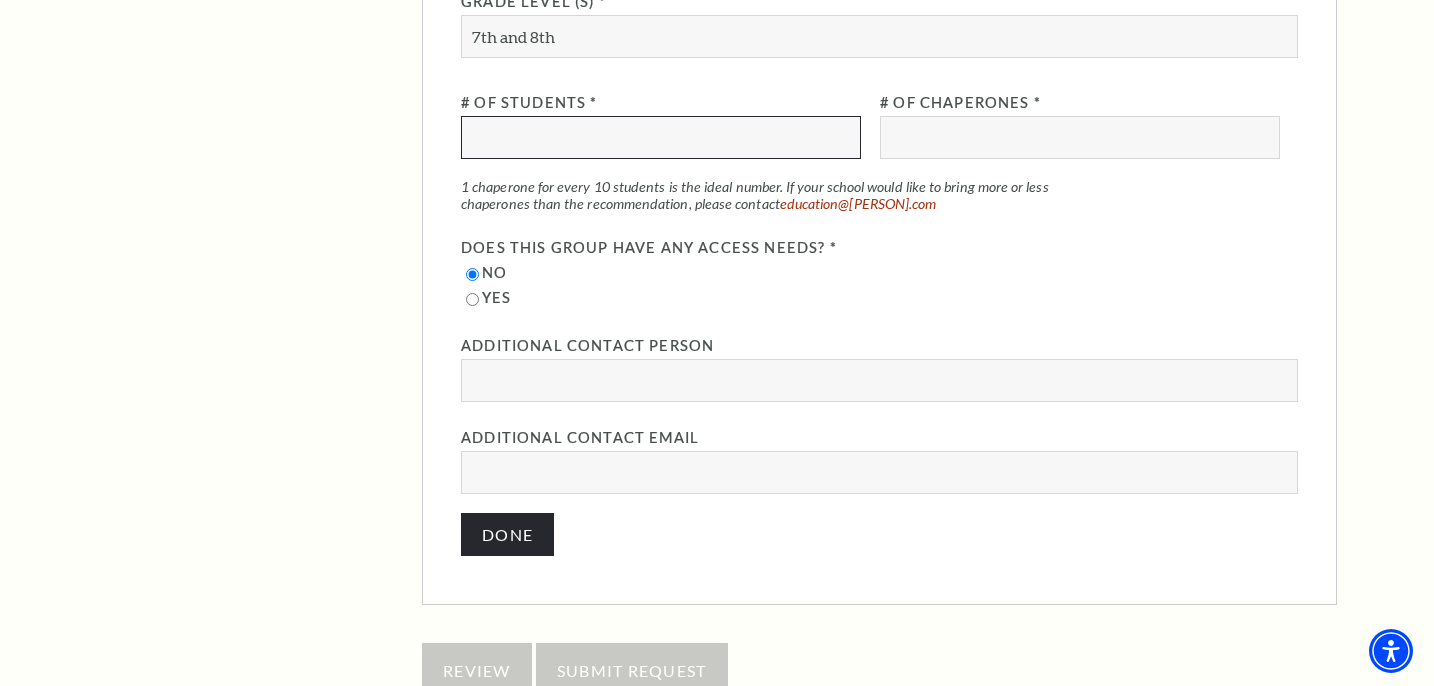 click at bounding box center [661, 137] 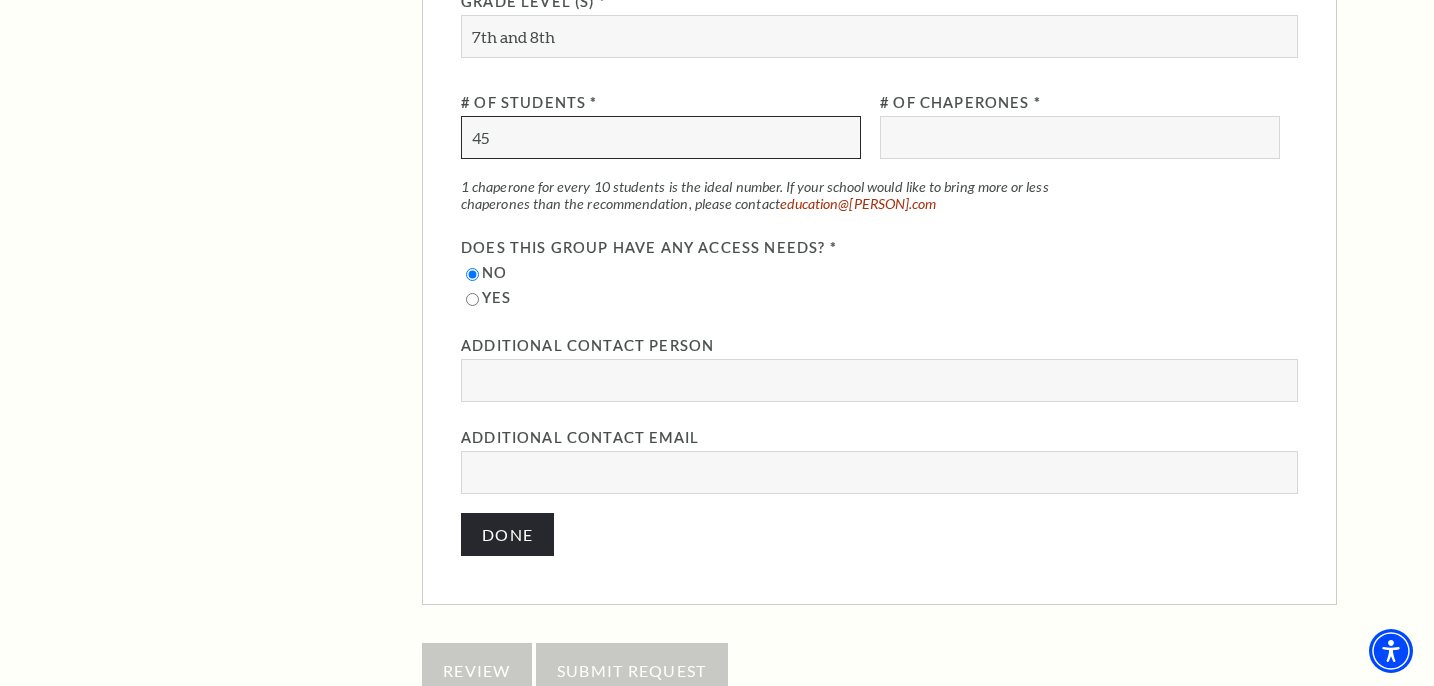 type on "45" 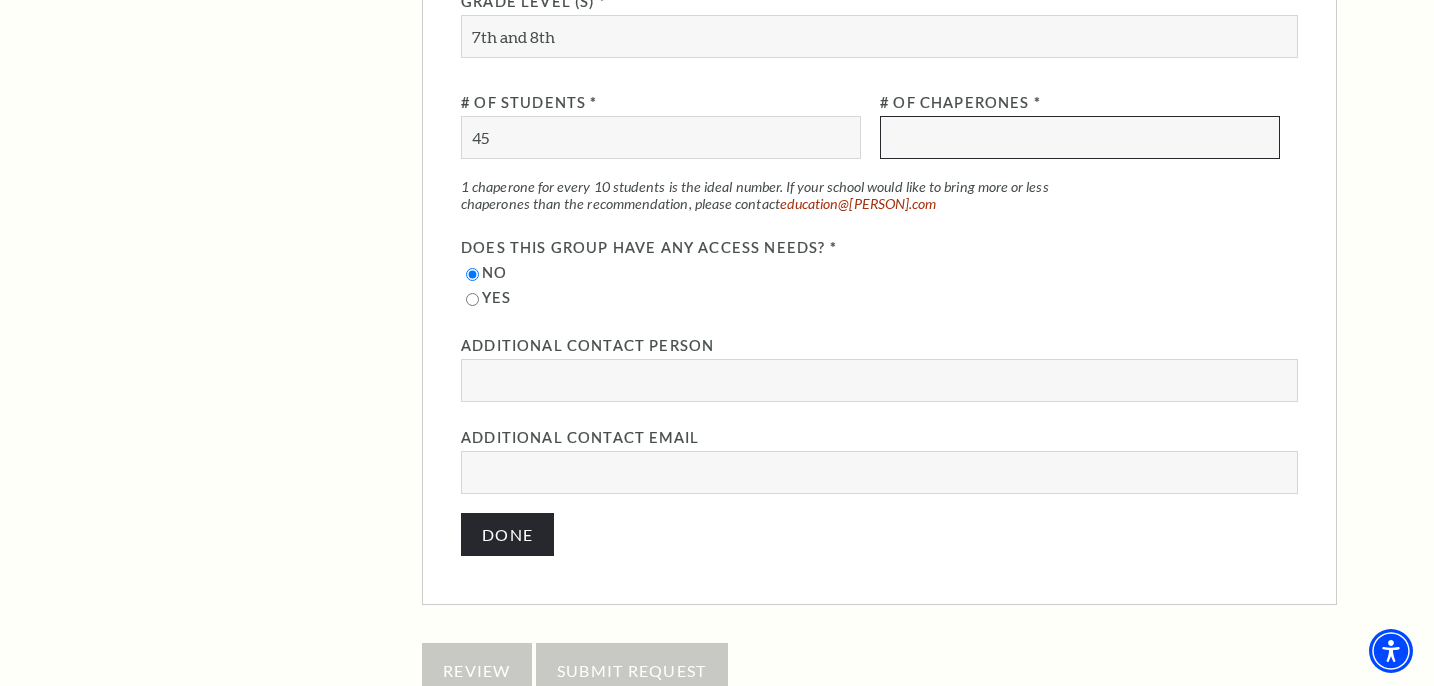 click at bounding box center (1080, 137) 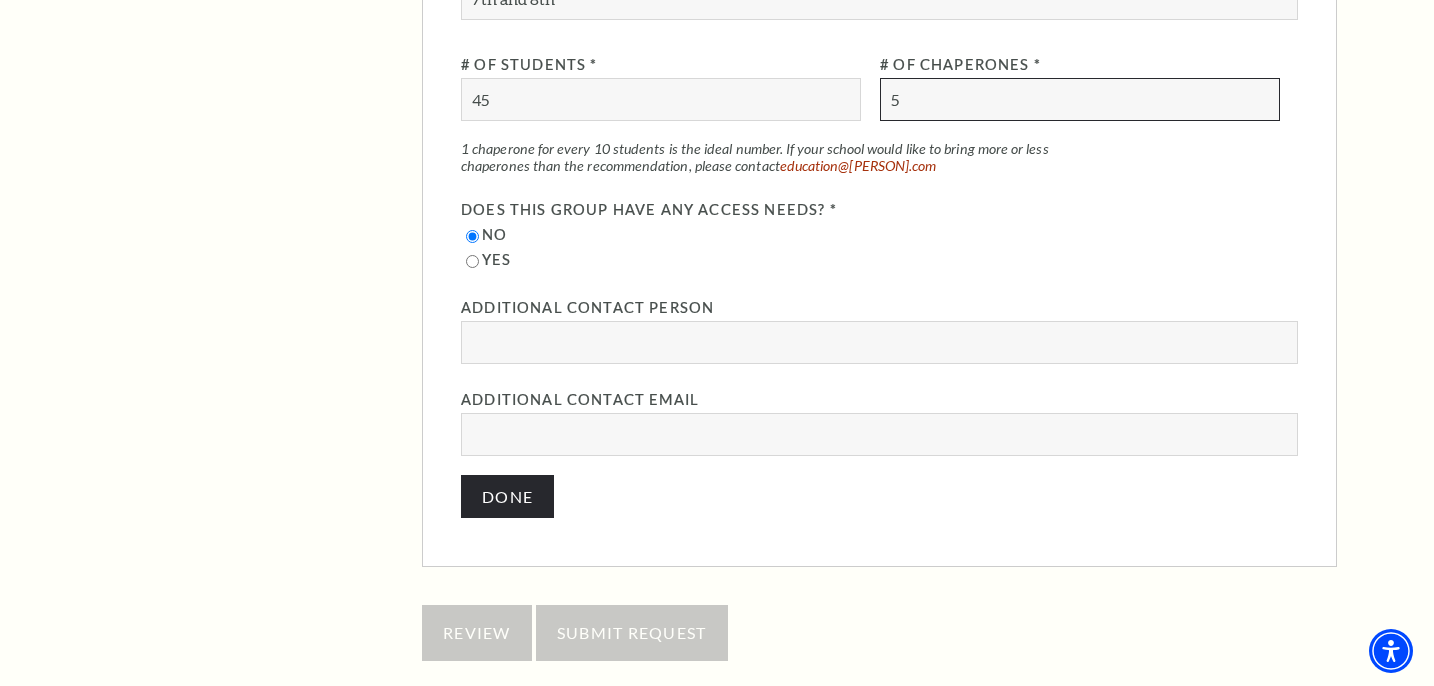 scroll, scrollTop: 3013, scrollLeft: 0, axis: vertical 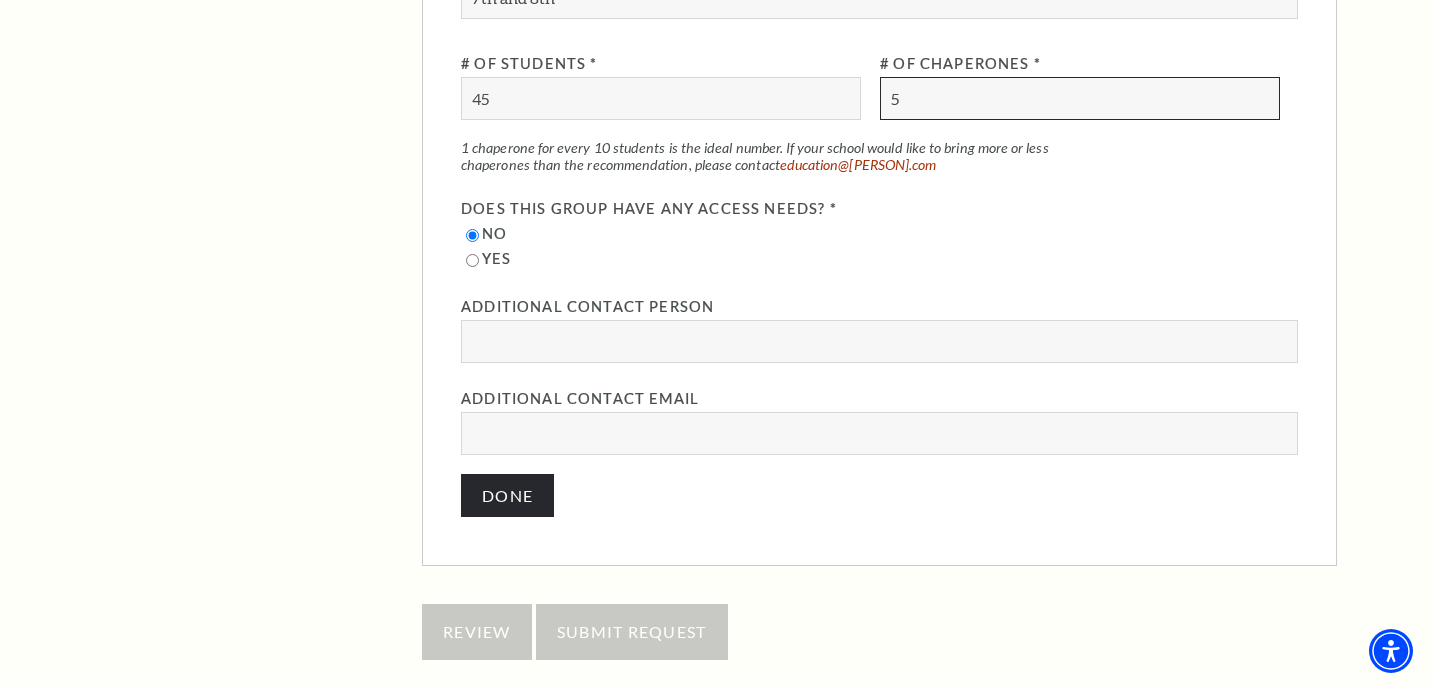 type on "5" 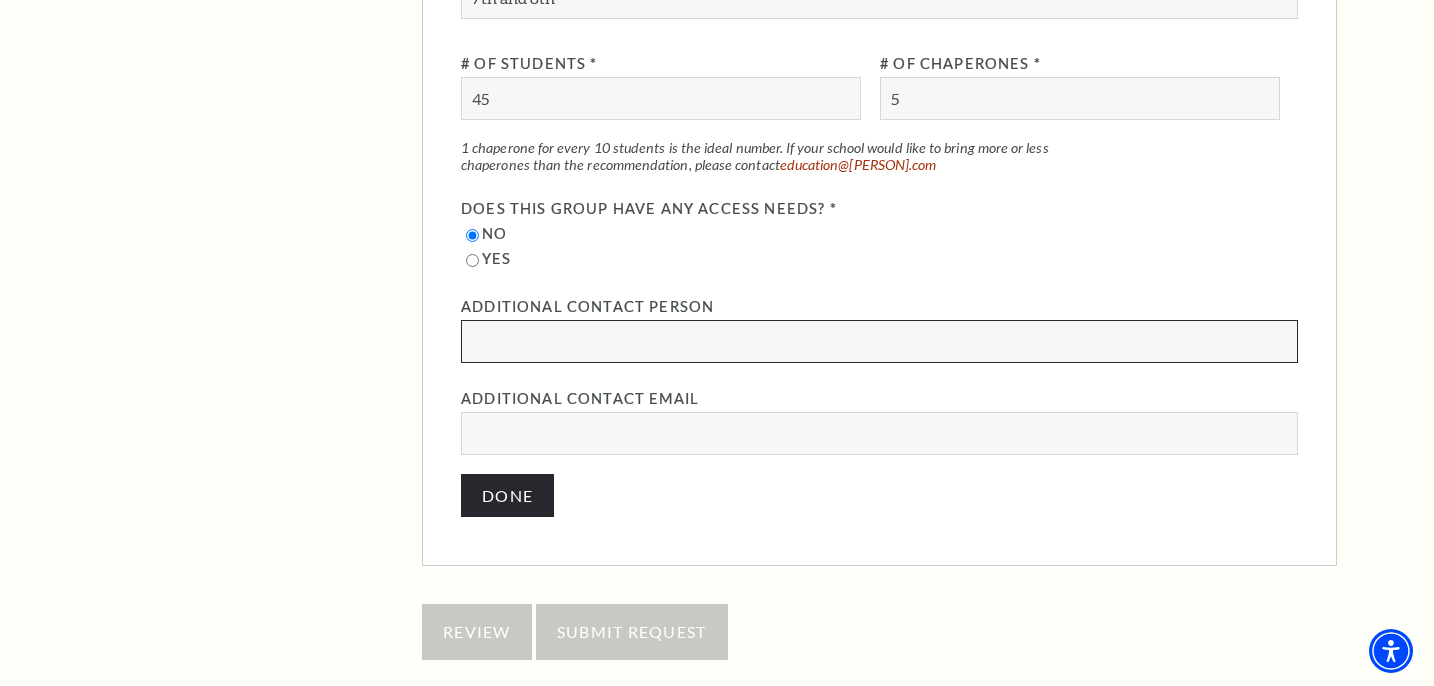 click at bounding box center [879, 341] 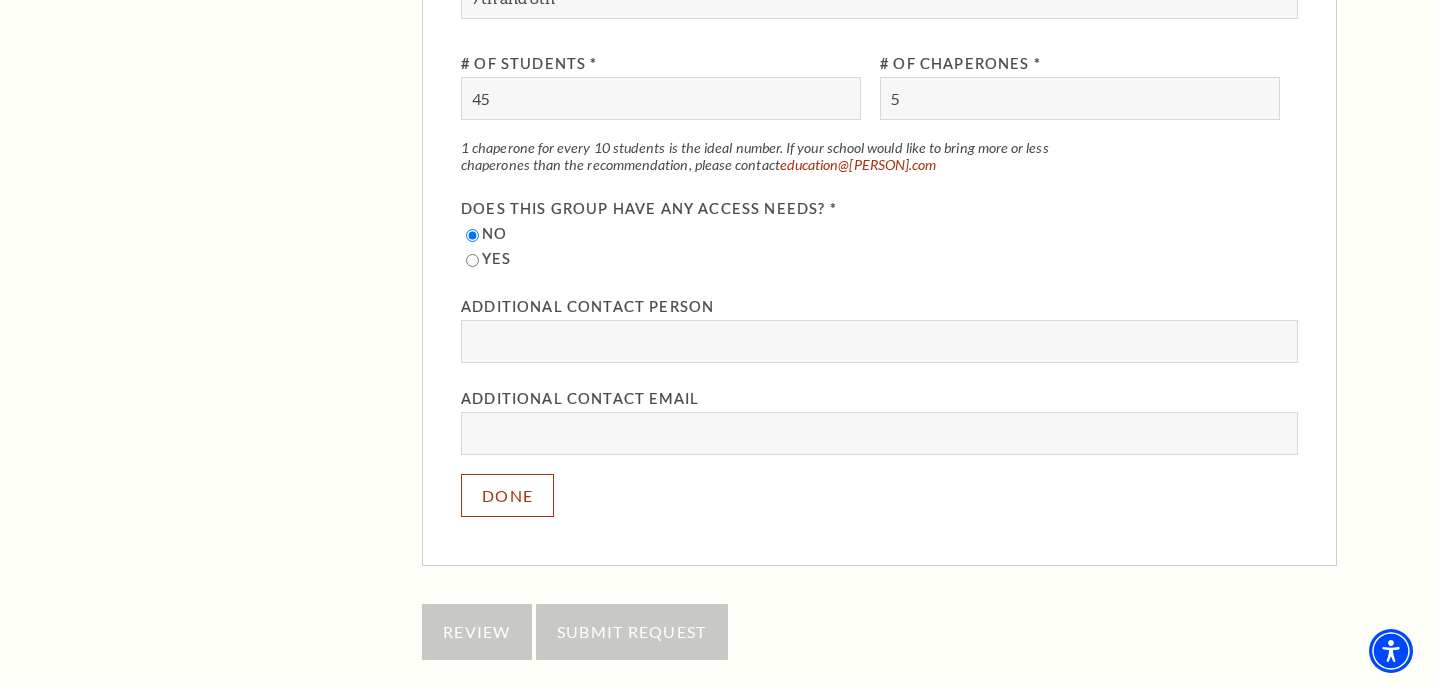 click on "Done" at bounding box center [507, 495] 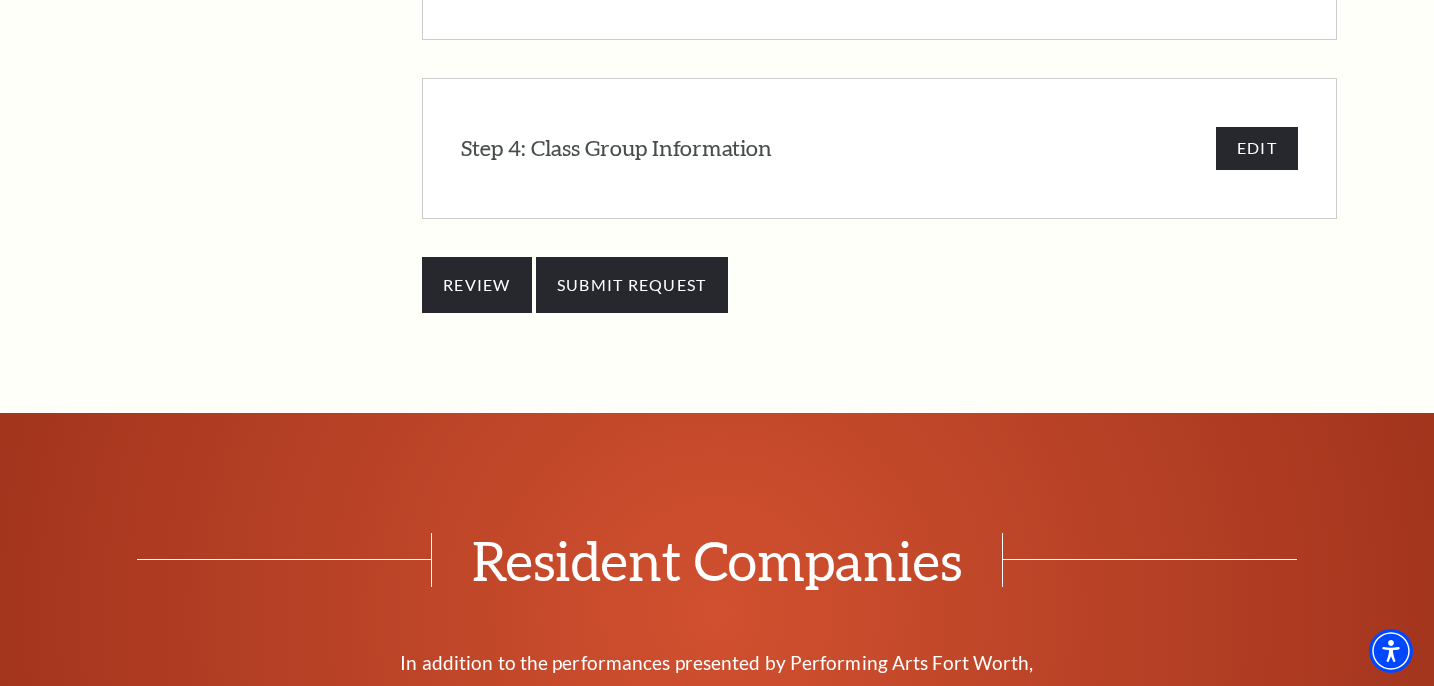 scroll, scrollTop: 2009, scrollLeft: 0, axis: vertical 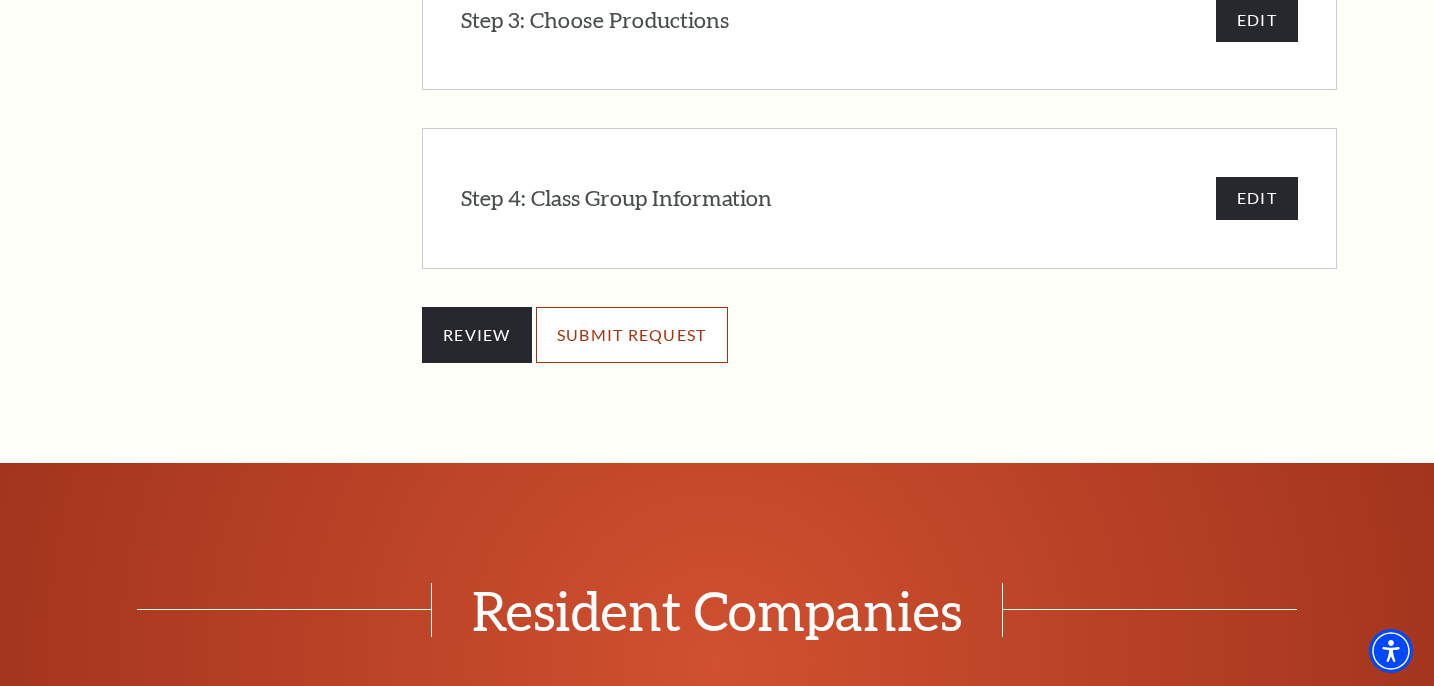 click on "SUBMIT REQUEST" at bounding box center [632, 335] 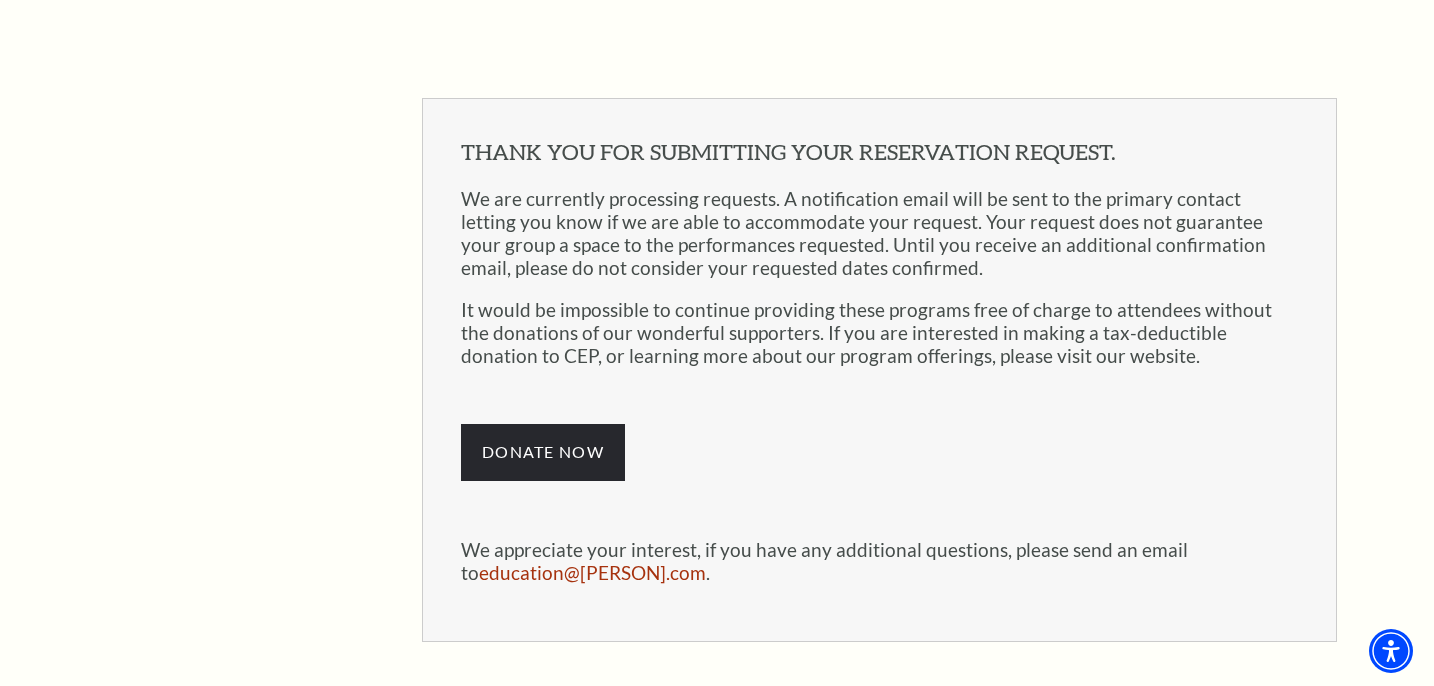 scroll, scrollTop: 1442, scrollLeft: 0, axis: vertical 